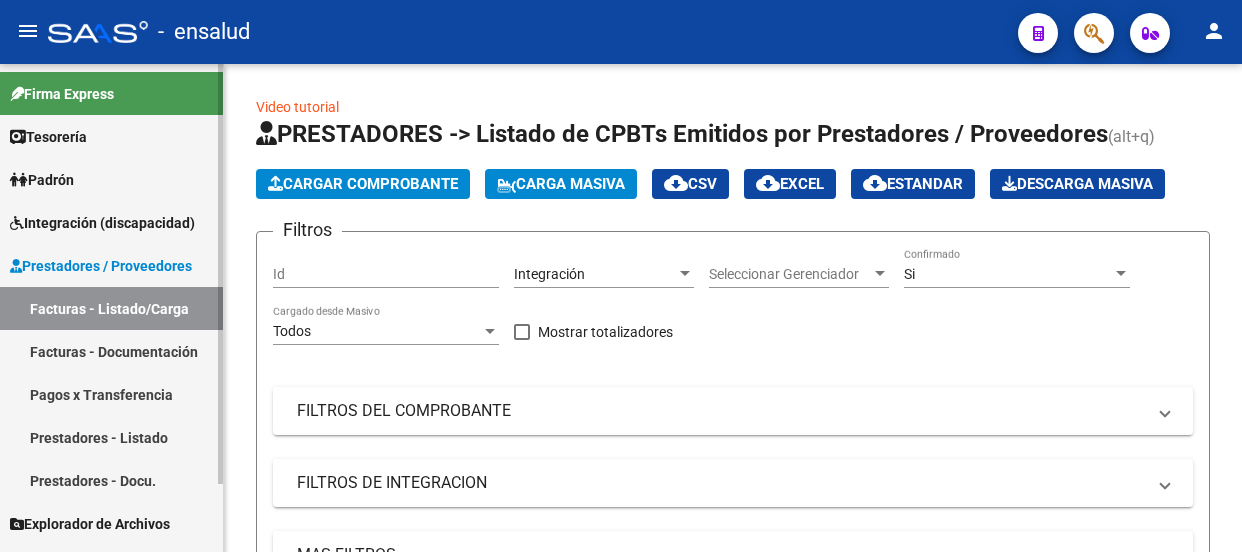 scroll, scrollTop: 0, scrollLeft: 0, axis: both 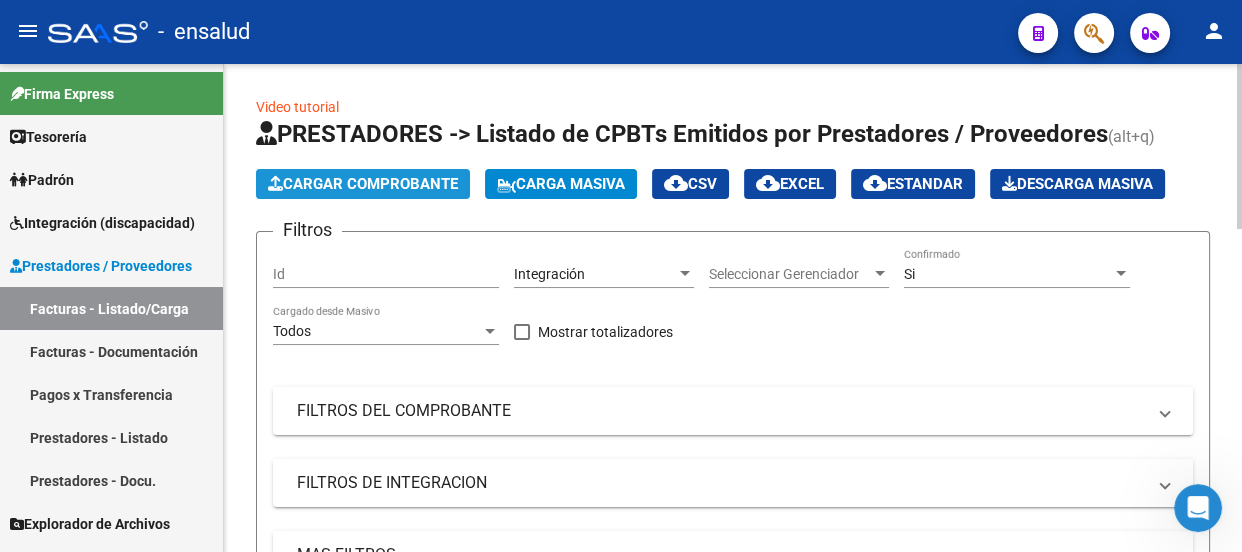 click on "Cargar Comprobante" 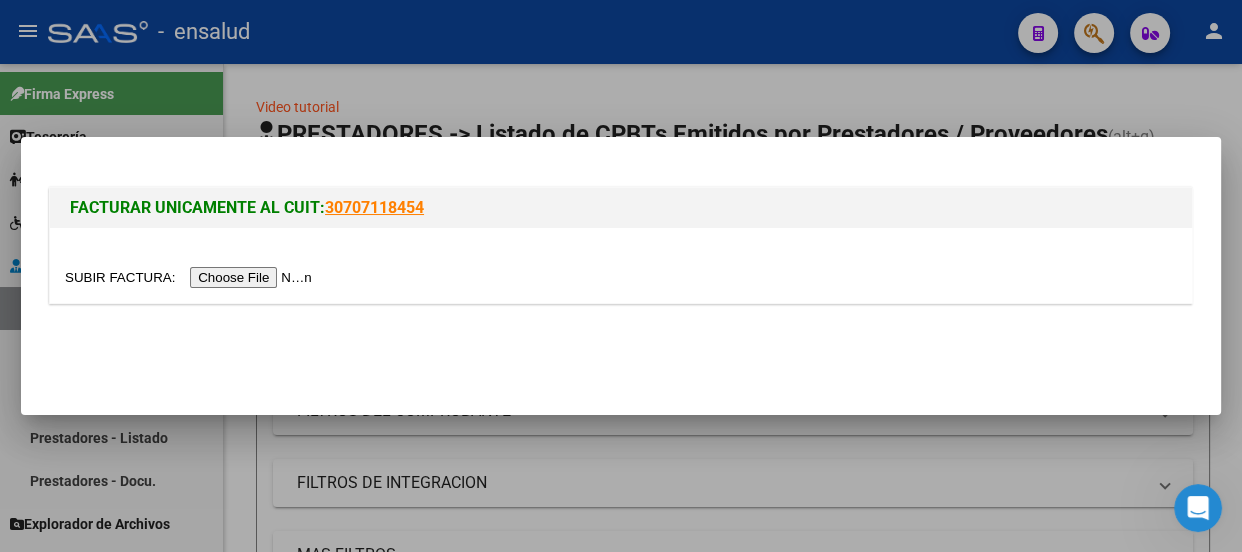 click at bounding box center (191, 277) 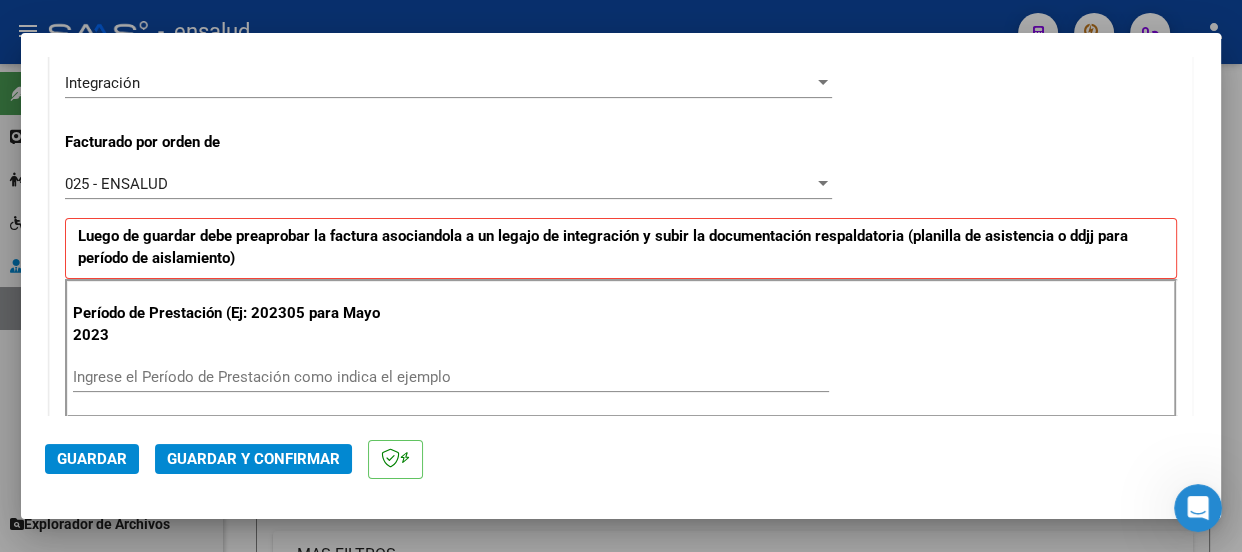 scroll, scrollTop: 545, scrollLeft: 0, axis: vertical 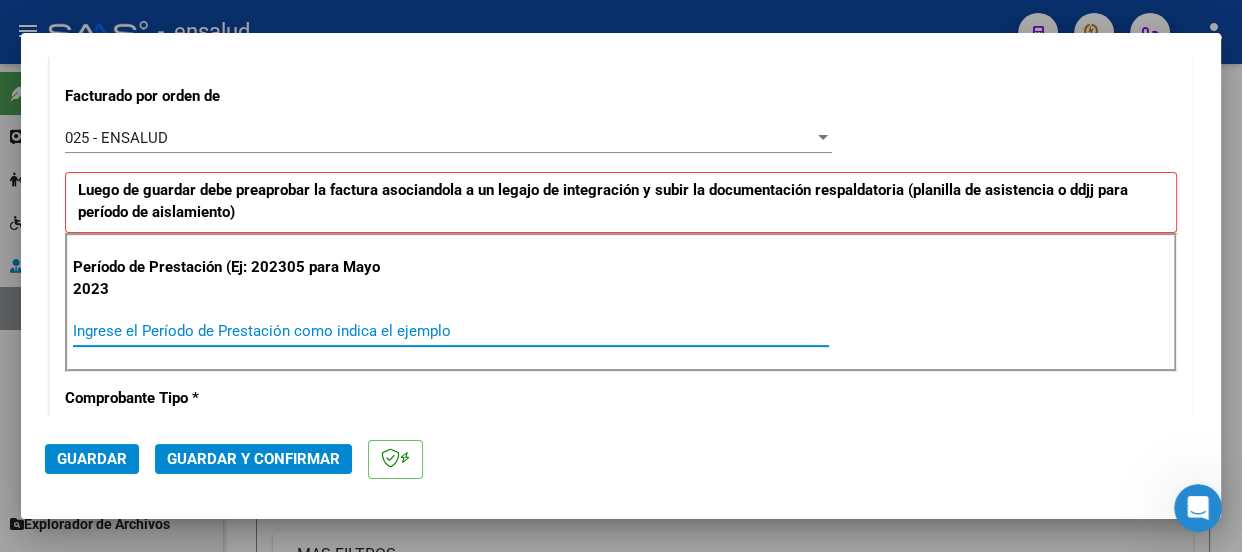 click on "Ingrese el Período de Prestación como indica el ejemplo" at bounding box center [451, 331] 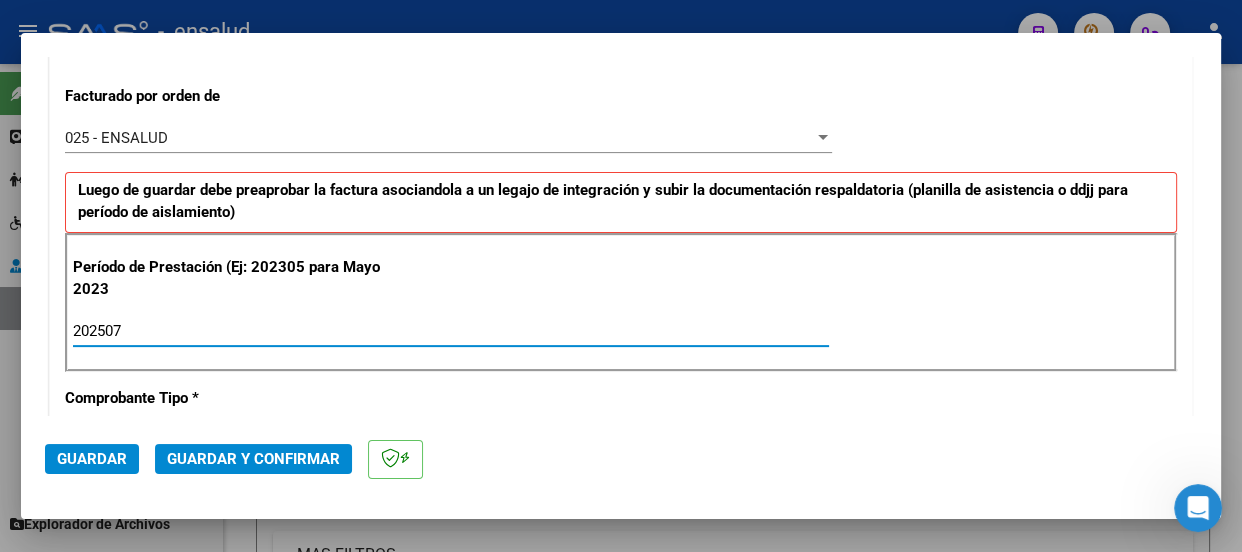 scroll, scrollTop: 636, scrollLeft: 0, axis: vertical 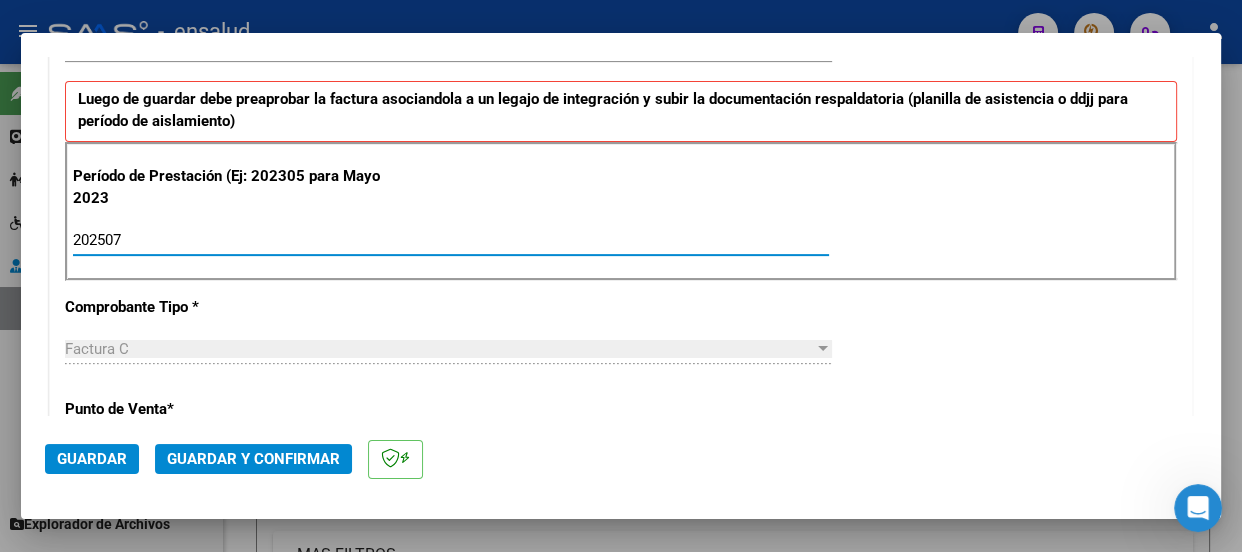 type on "202507" 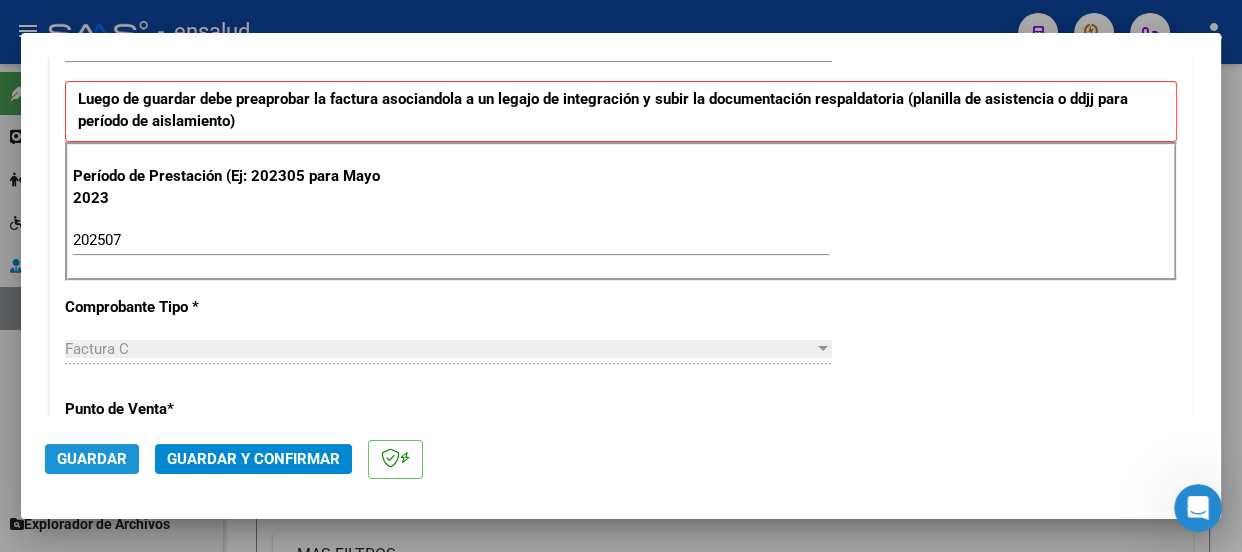 click on "Guardar" 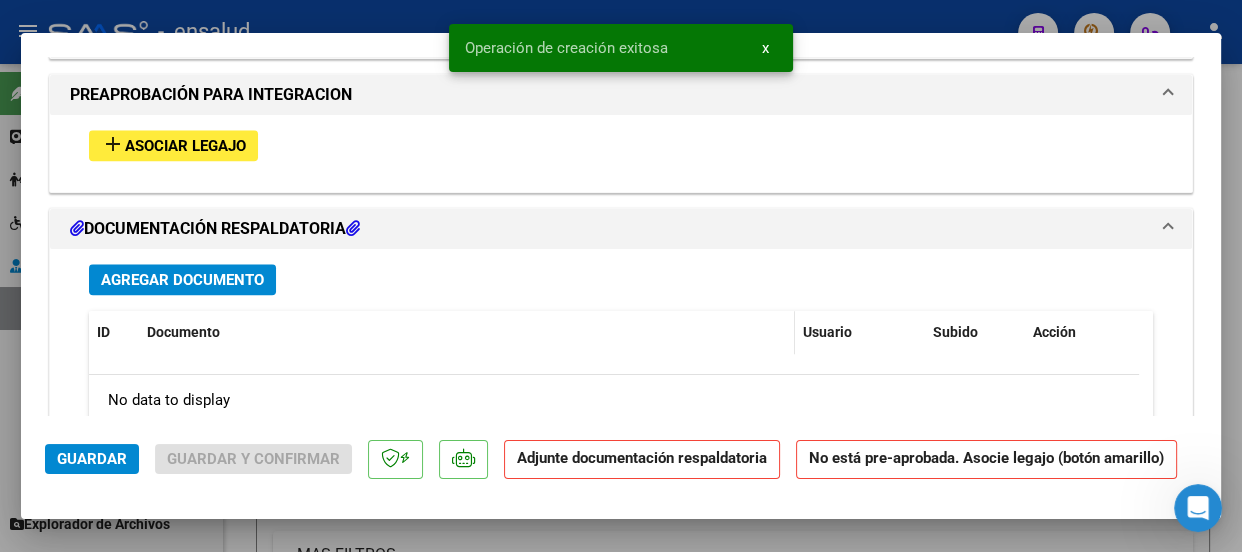 scroll, scrollTop: 2000, scrollLeft: 0, axis: vertical 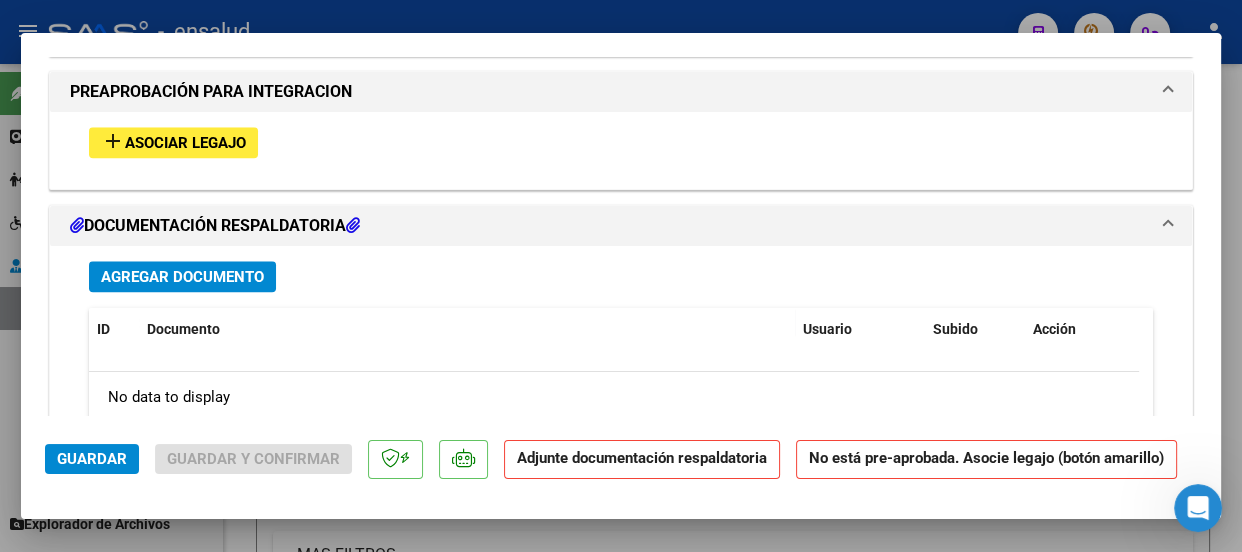 click on "Asociar Legajo" at bounding box center (185, 143) 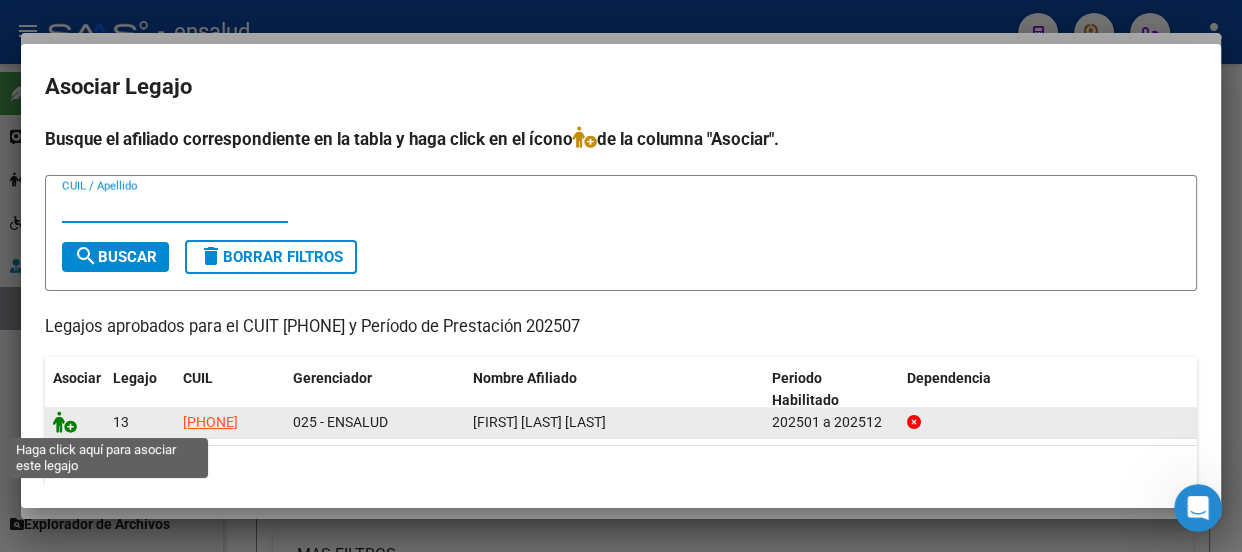 click 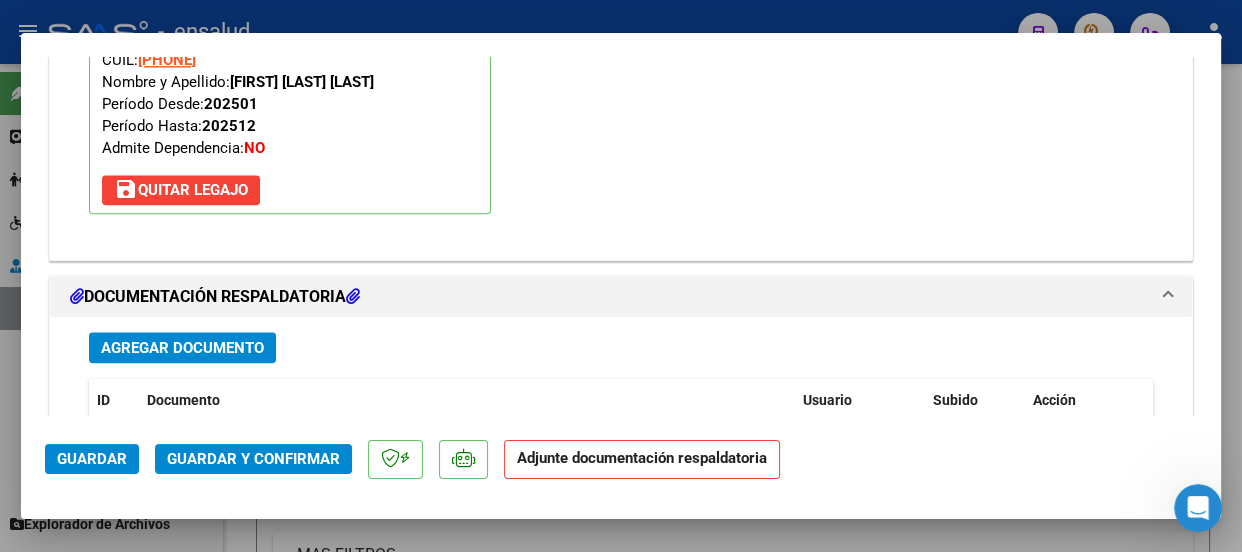 scroll, scrollTop: 2325, scrollLeft: 0, axis: vertical 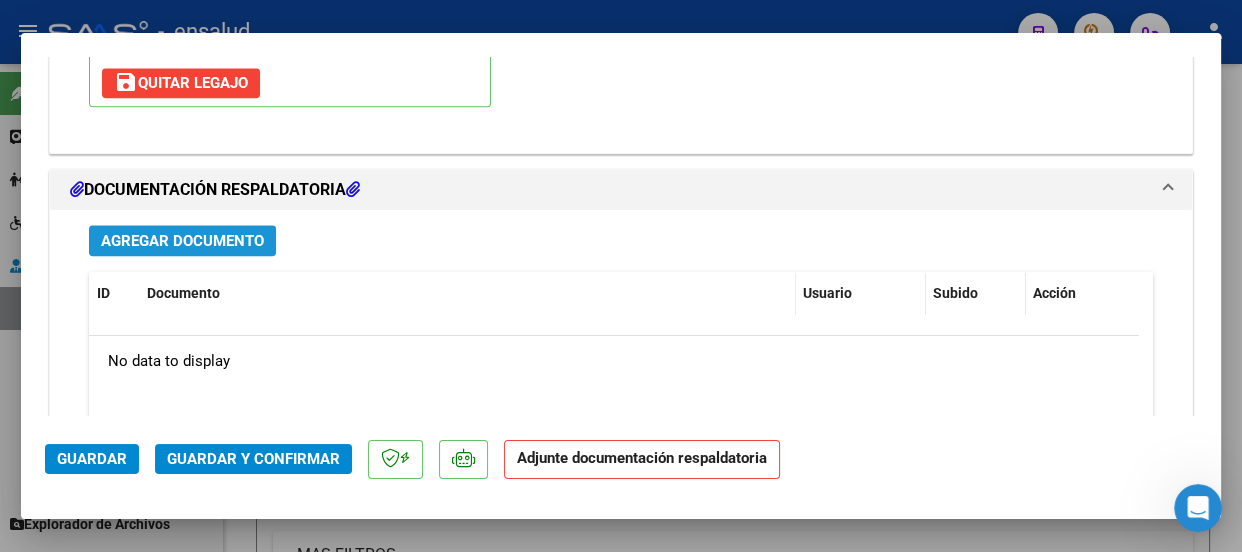 click on "Agregar Documento" at bounding box center [182, 241] 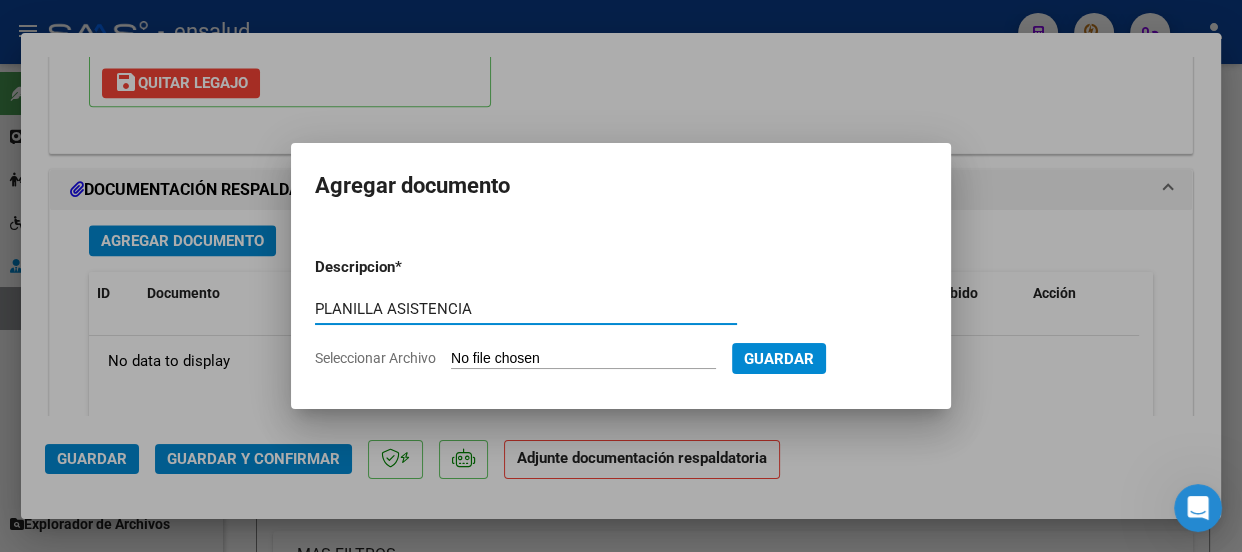 type on "PLANILLA ASISTENCIA" 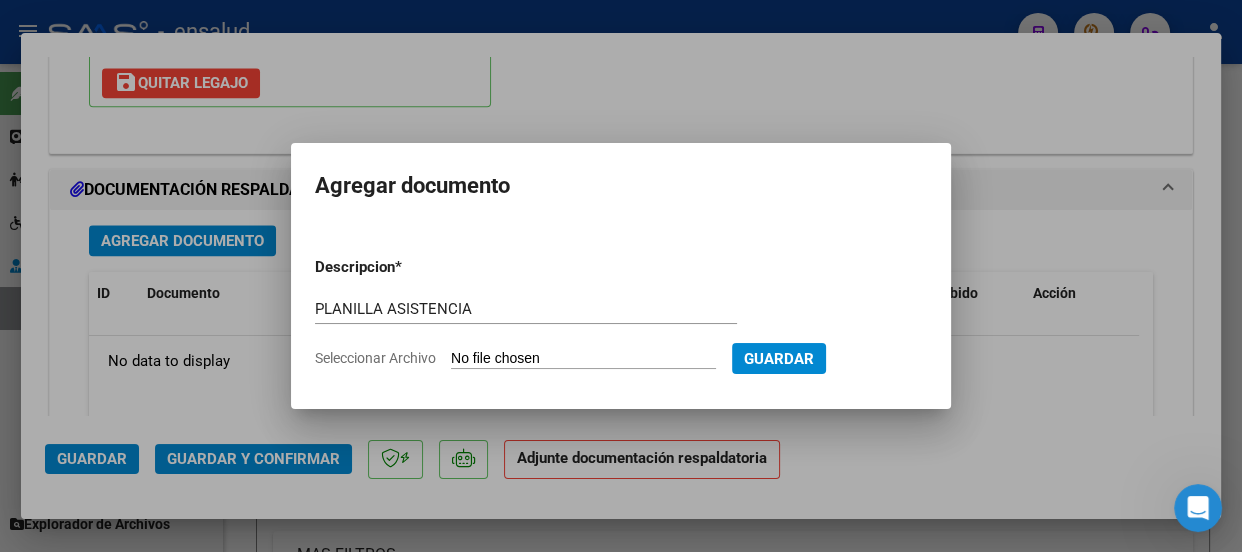 click on "Seleccionar Archivo" at bounding box center [583, 359] 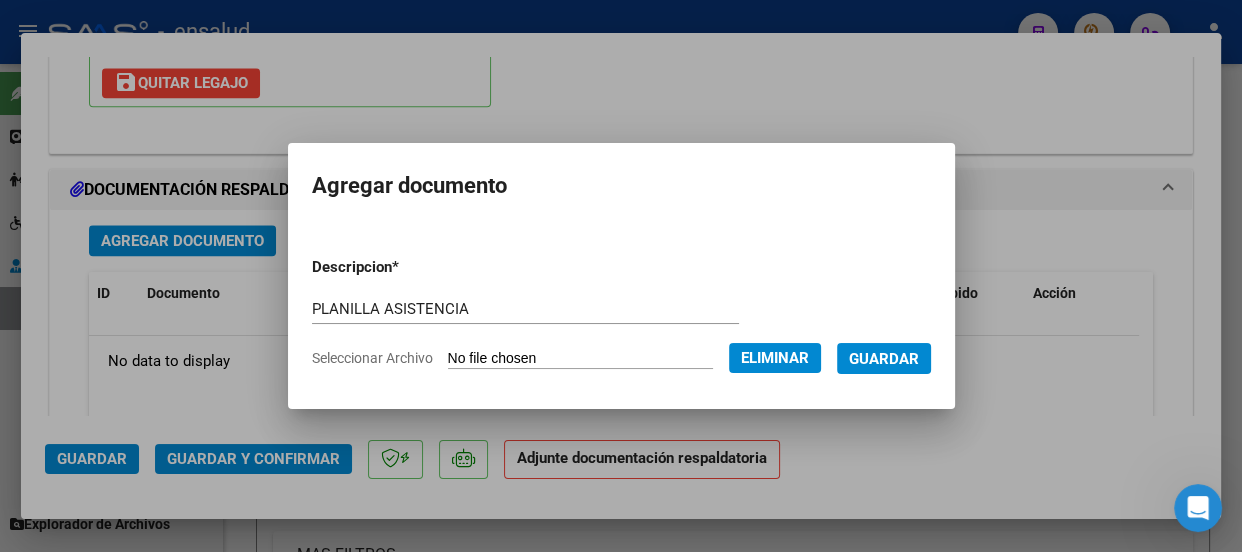 click on "Guardar" at bounding box center [884, 359] 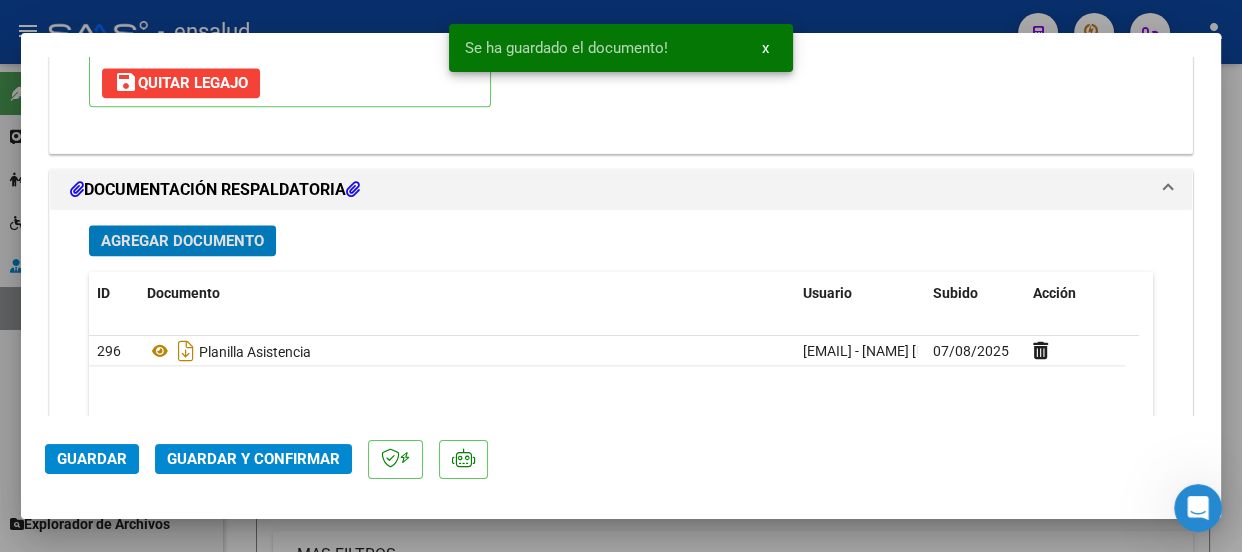 click on "x" at bounding box center [765, 48] 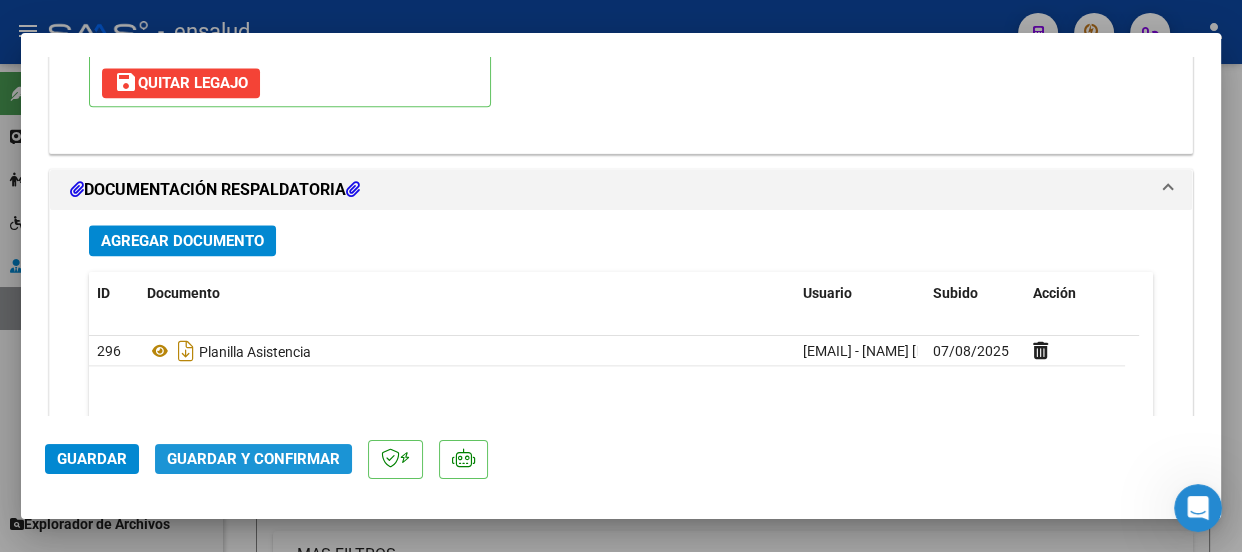 click on "Guardar y Confirmar" 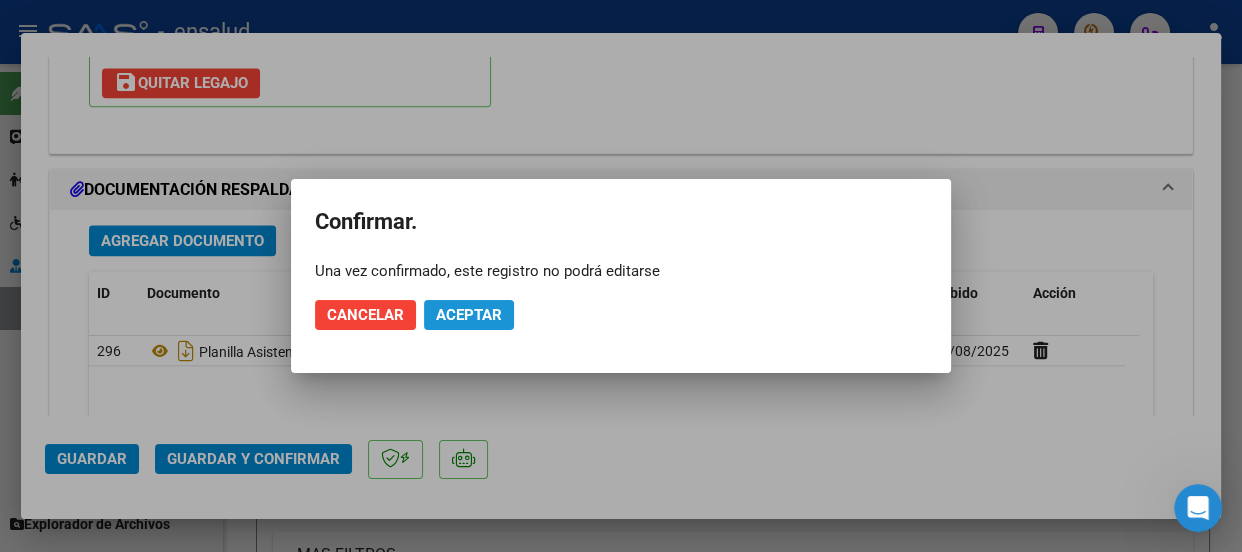 click on "Aceptar" 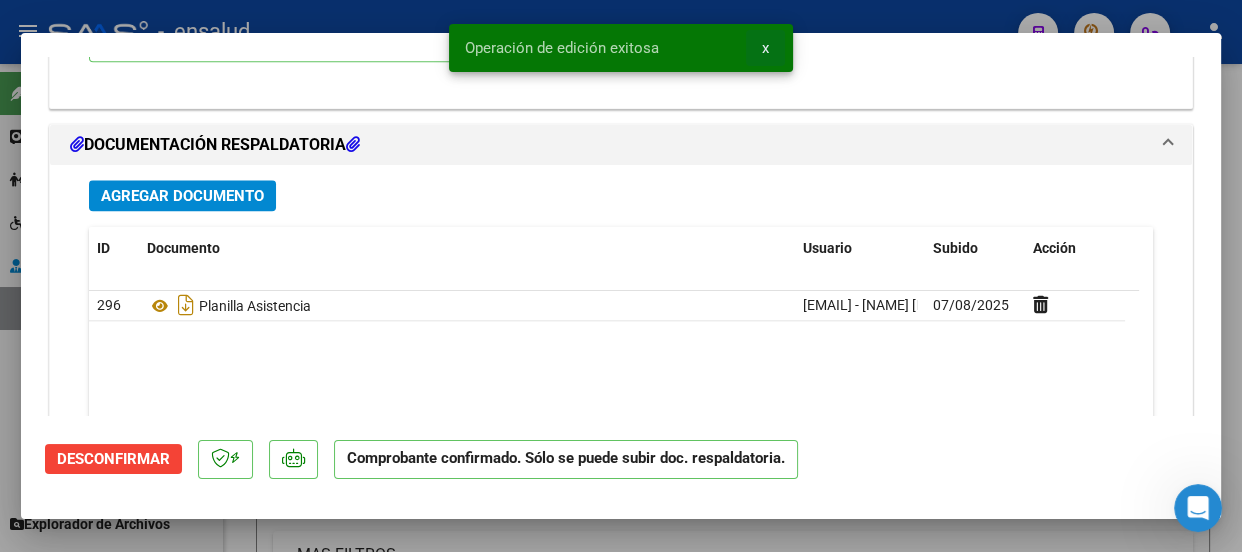 click on "x" at bounding box center [765, 48] 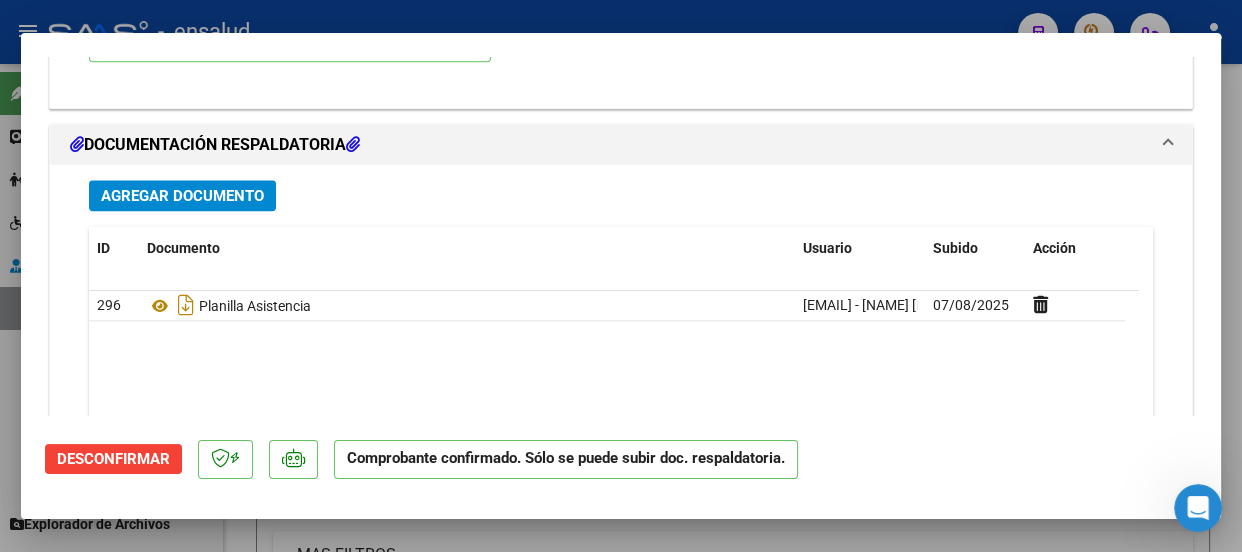 click at bounding box center [621, 276] 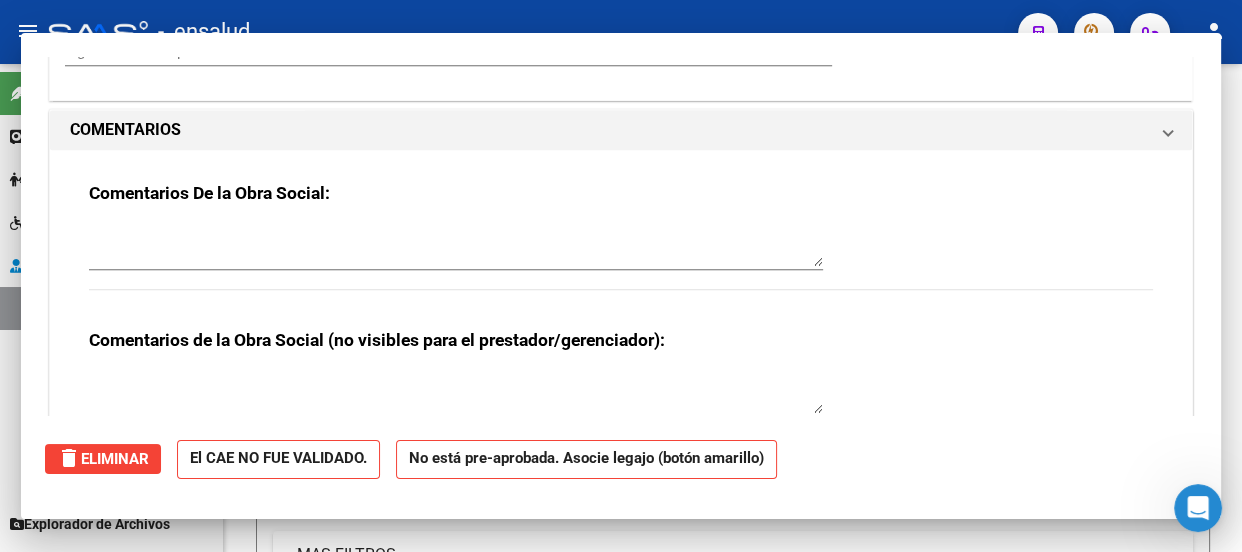 scroll, scrollTop: 0, scrollLeft: 0, axis: both 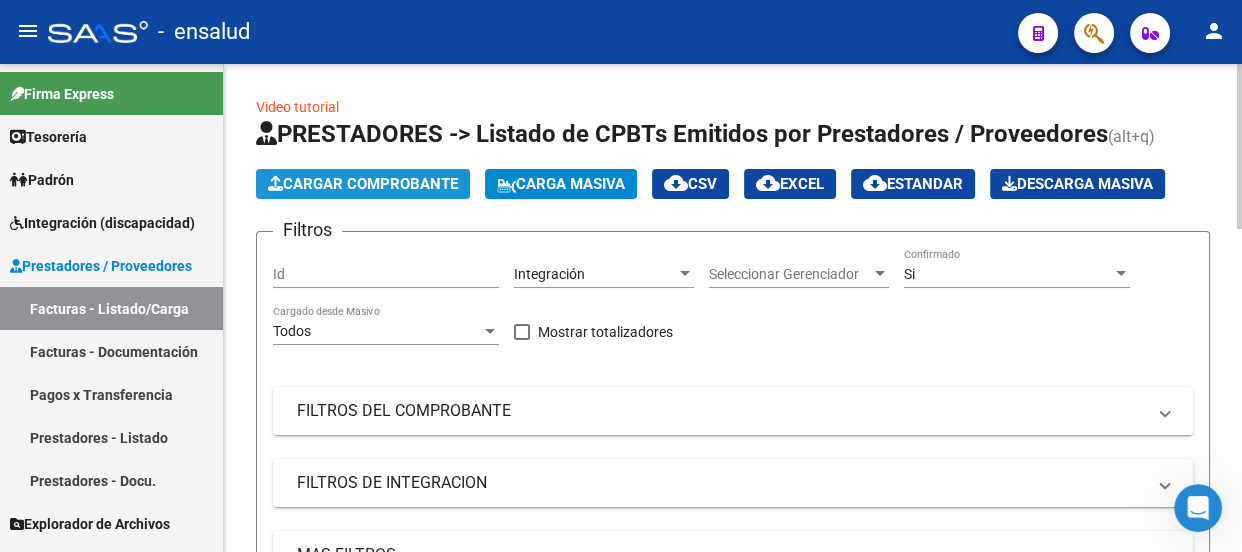 click on "Cargar Comprobante" 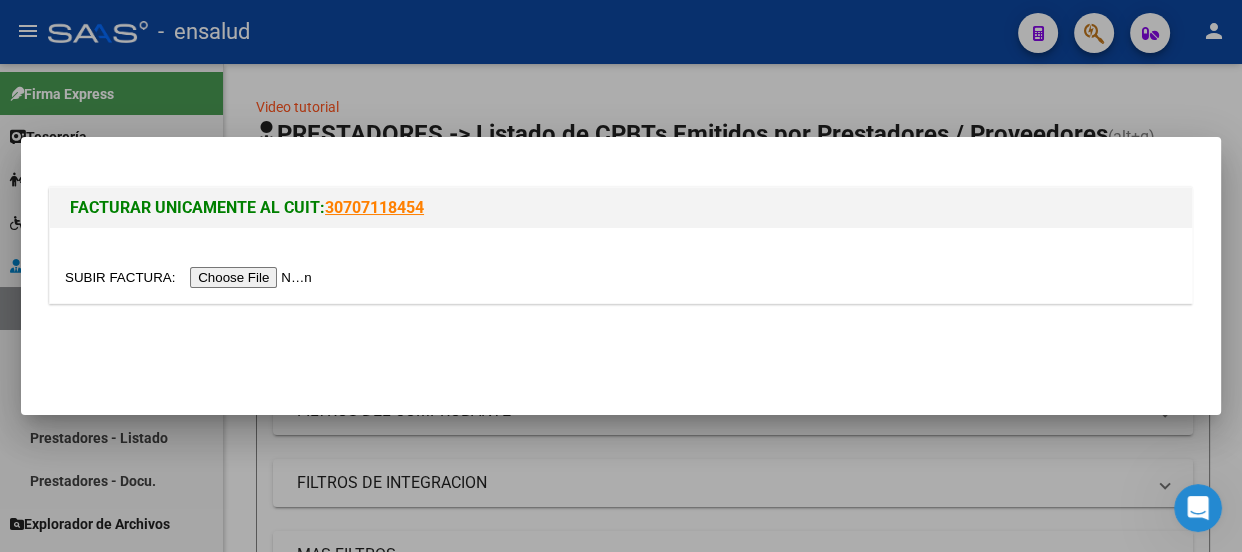 click at bounding box center (191, 277) 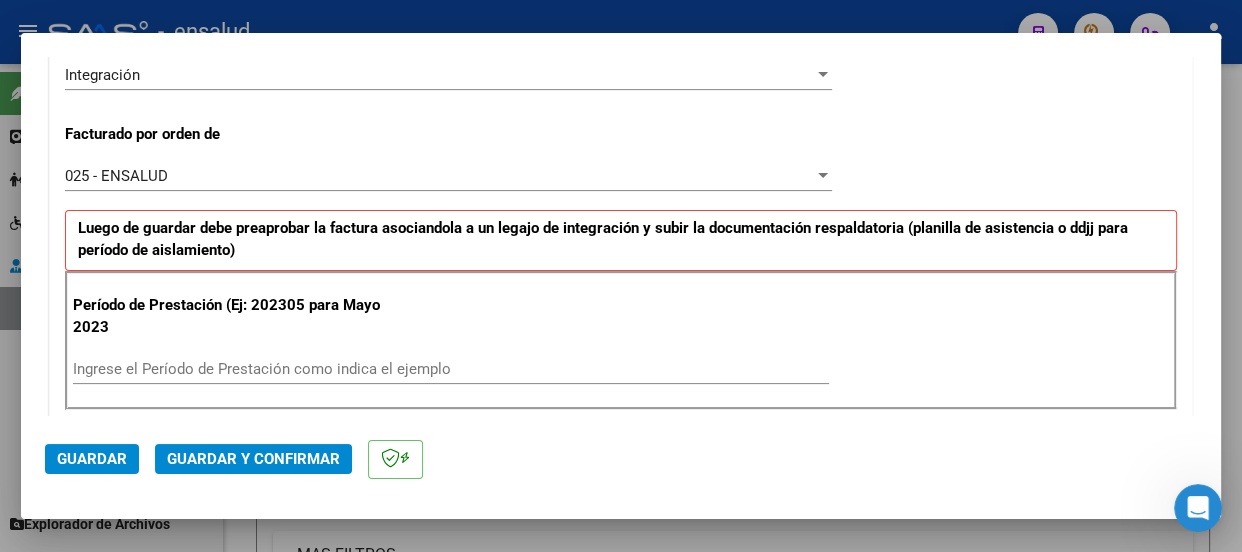 scroll, scrollTop: 545, scrollLeft: 0, axis: vertical 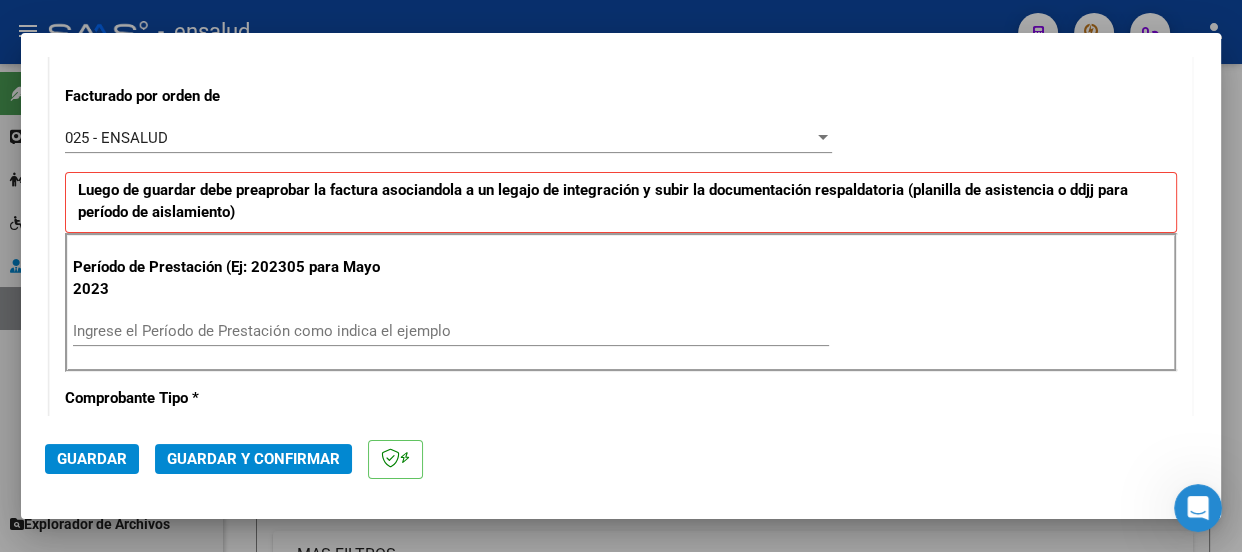 click on "Ingrese el Período de Prestación como indica el ejemplo" at bounding box center (451, 331) 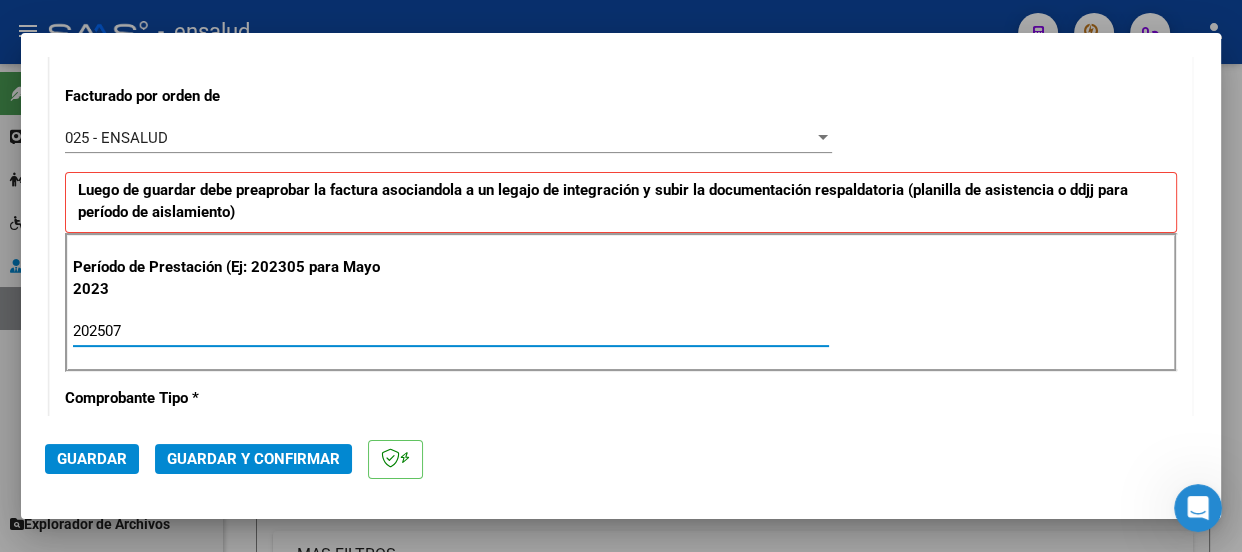 type on "202507" 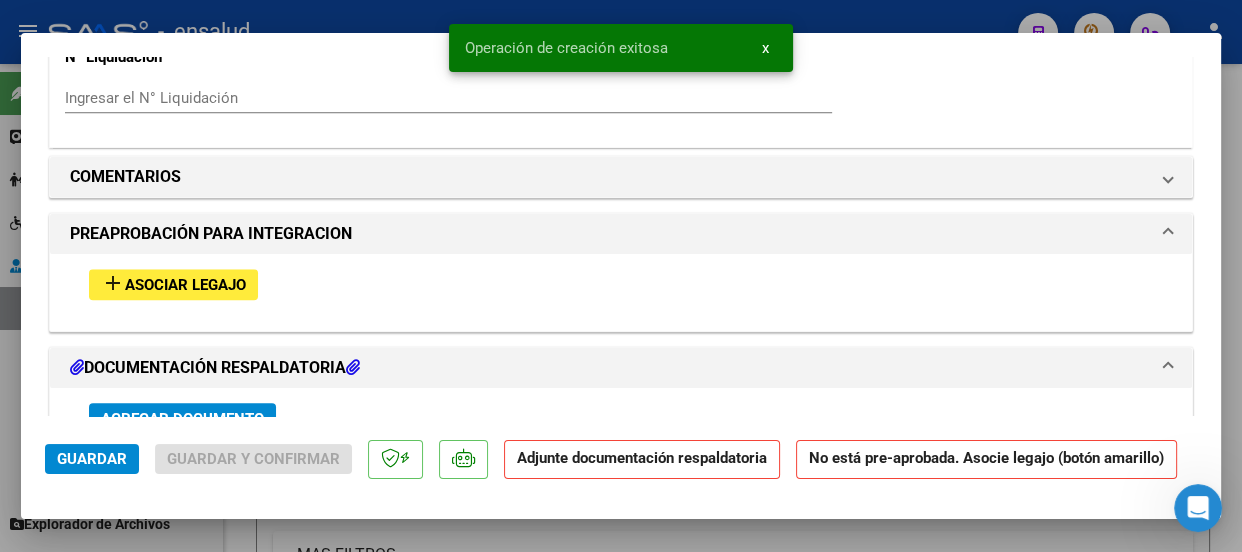 scroll, scrollTop: 1818, scrollLeft: 0, axis: vertical 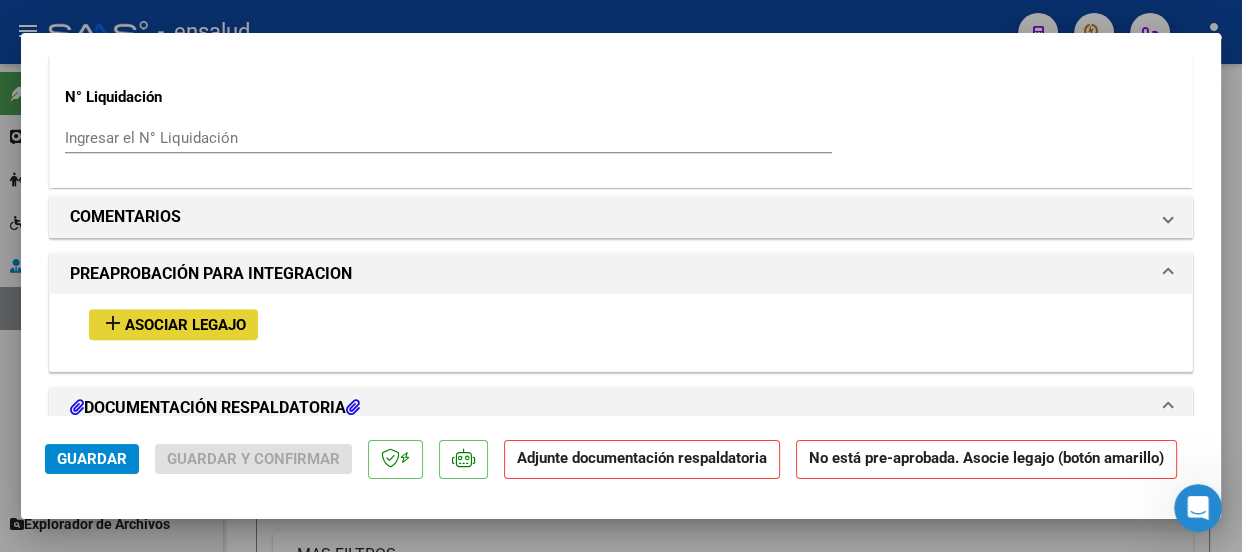 click on "Asociar Legajo" at bounding box center [185, 325] 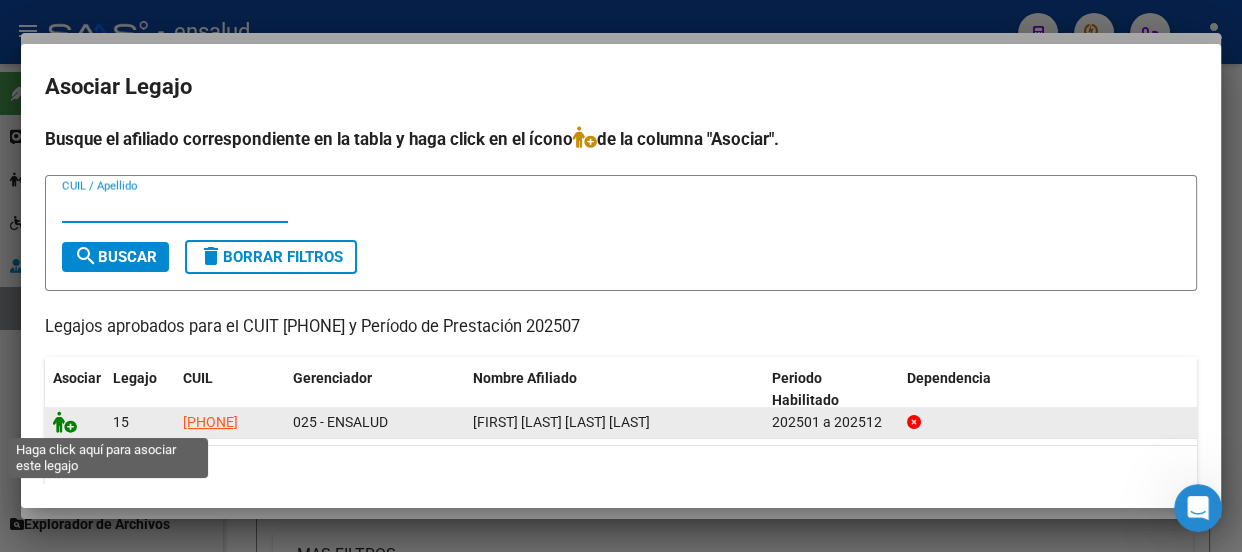 click 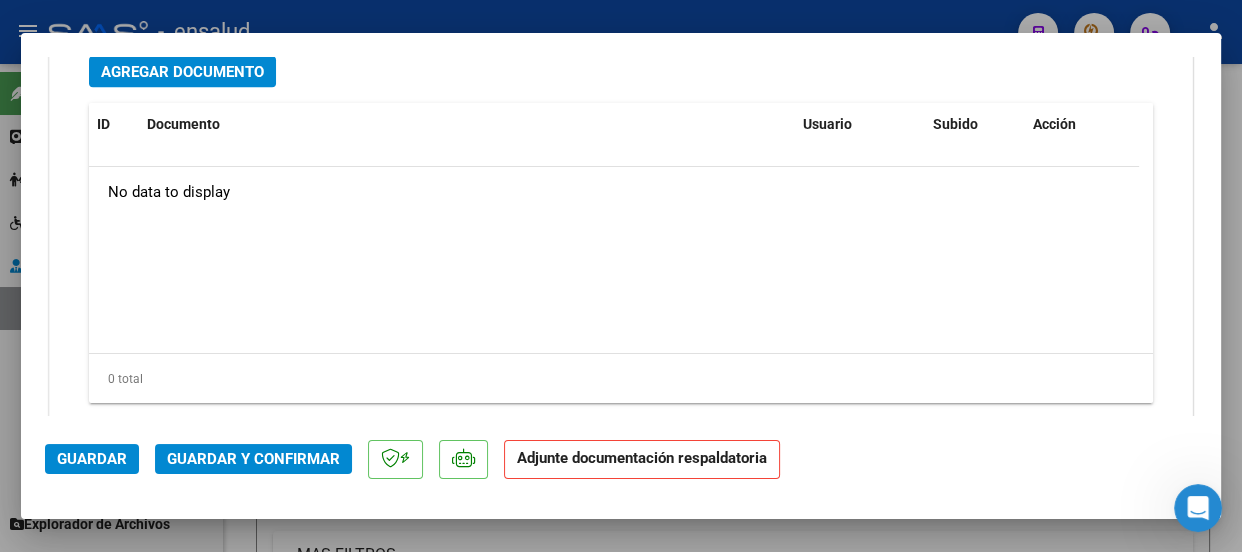 scroll, scrollTop: 2507, scrollLeft: 0, axis: vertical 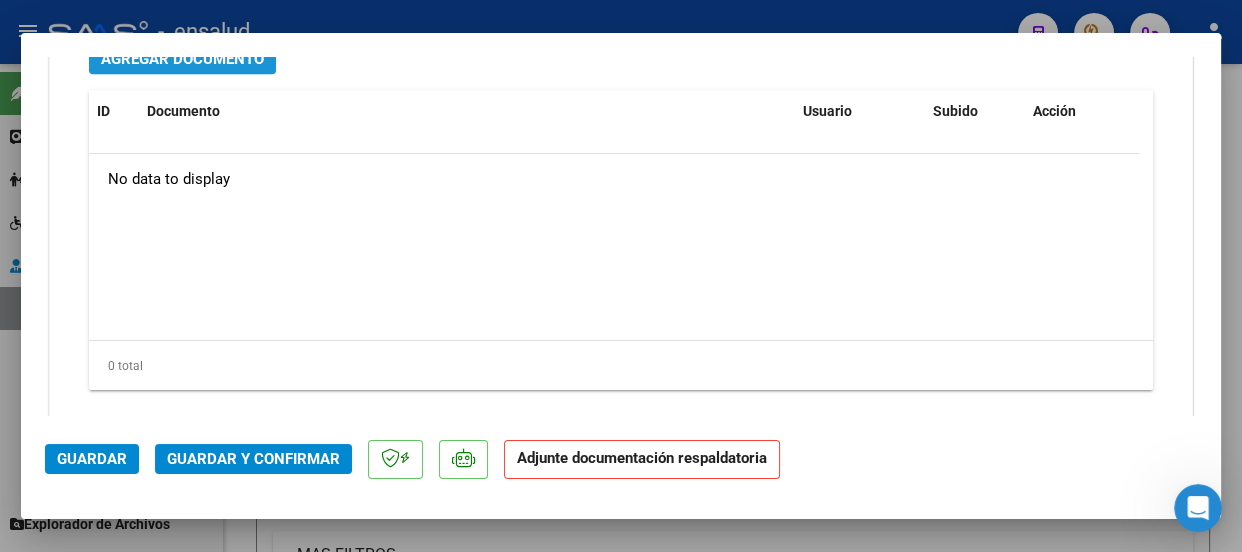 click on "Agregar Documento" at bounding box center (182, 59) 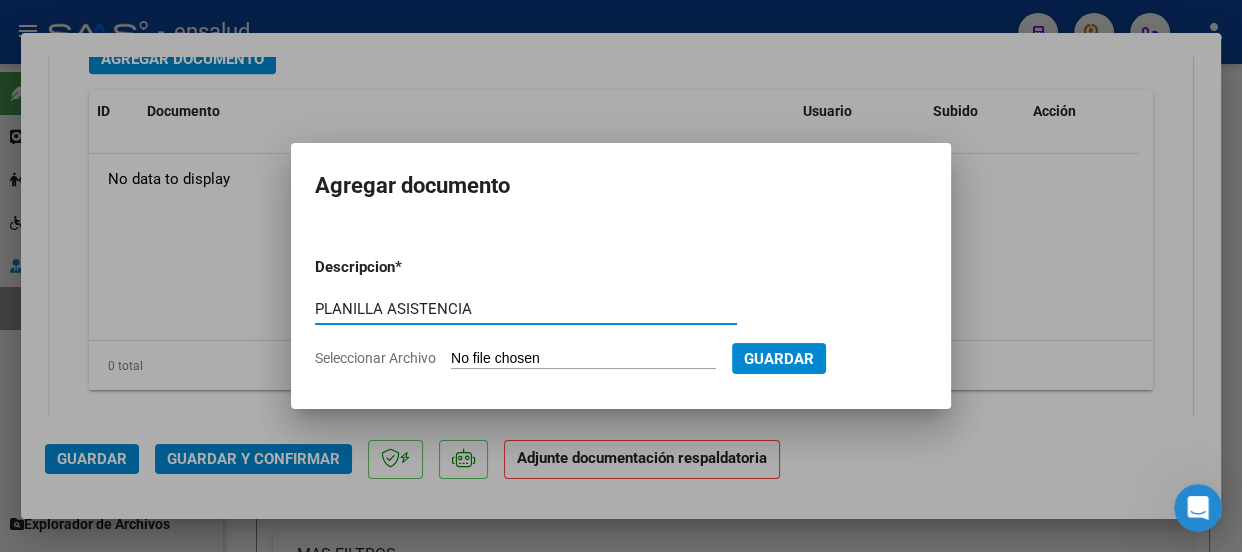 type on "PLANILLA ASISTENCIA" 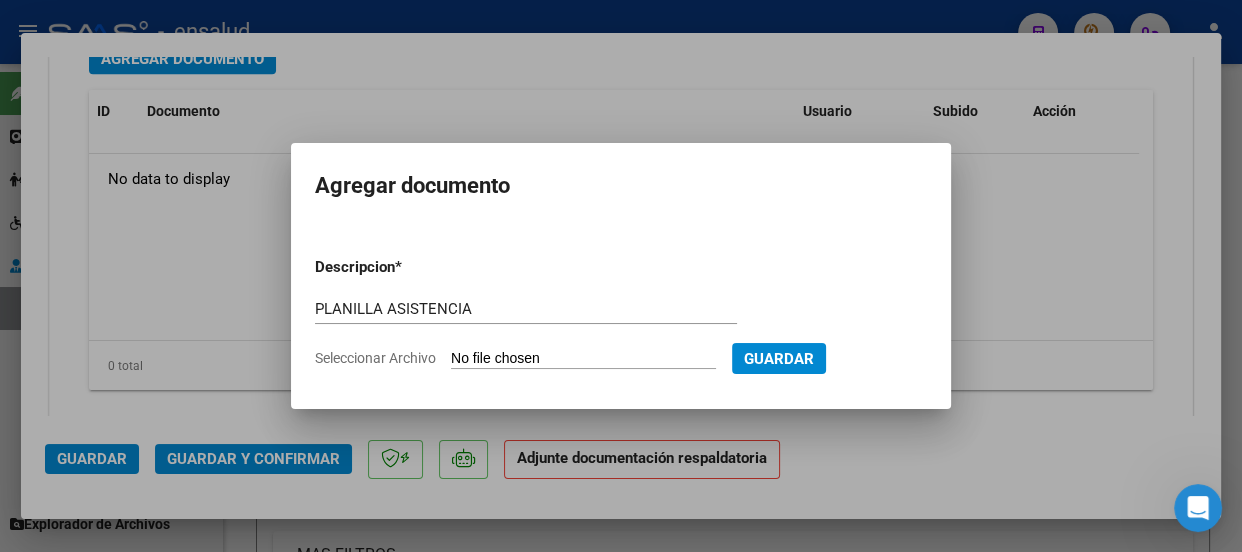 type on "C:\fakepath\[LAST] [LAST] [LAST]_[PHONE]_[NUMBER]_[NUMBER]_[NUMBER].pdf" 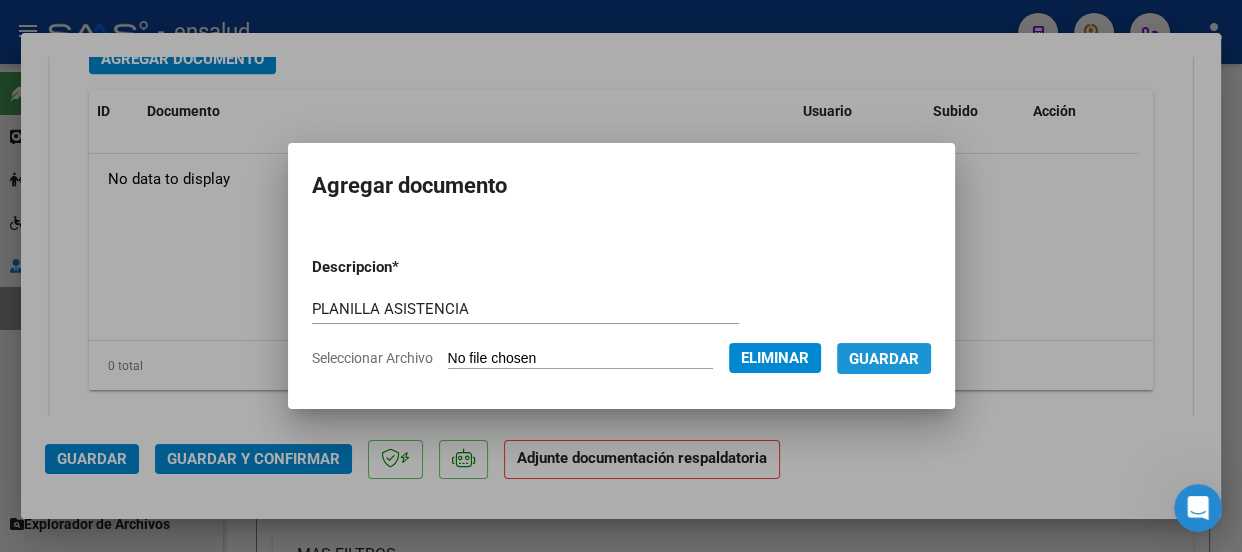 click on "Guardar" at bounding box center [884, 359] 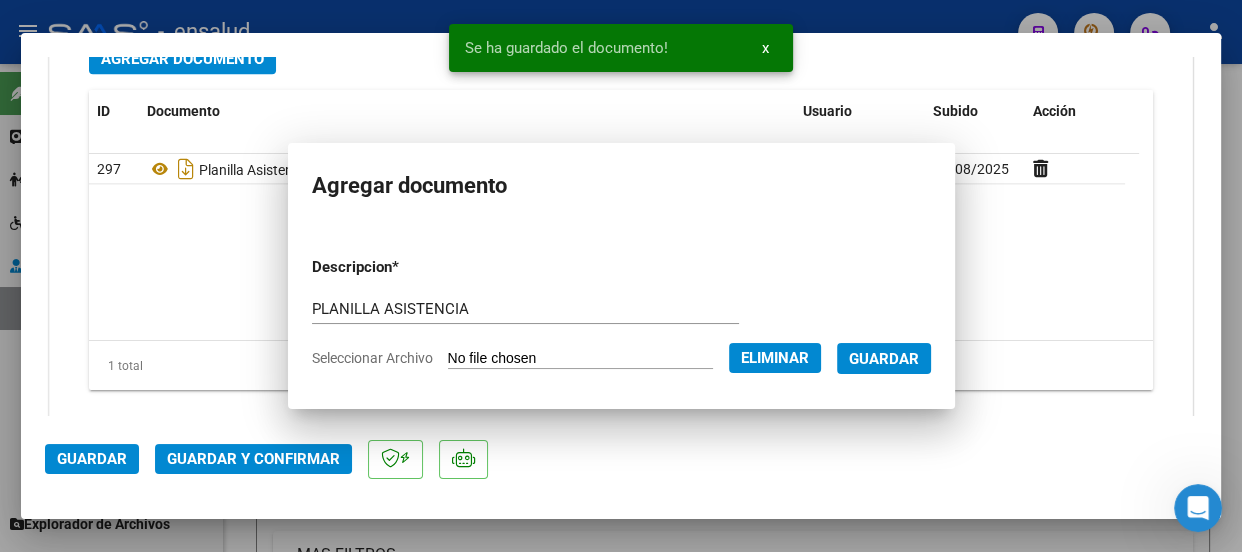 scroll, scrollTop: 2490, scrollLeft: 0, axis: vertical 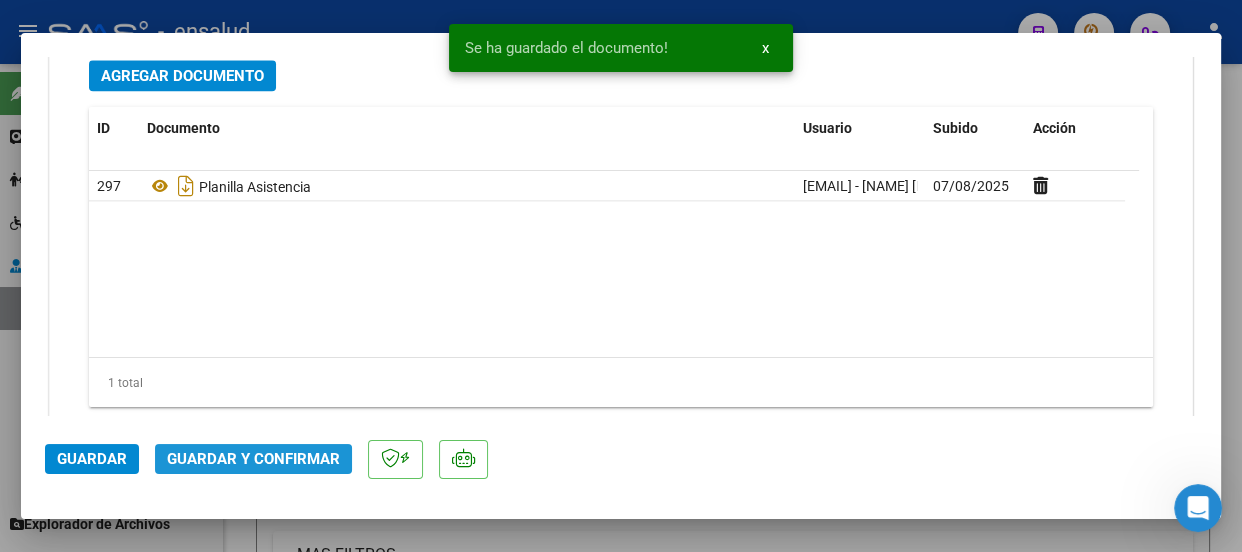 click on "Guardar y Confirmar" 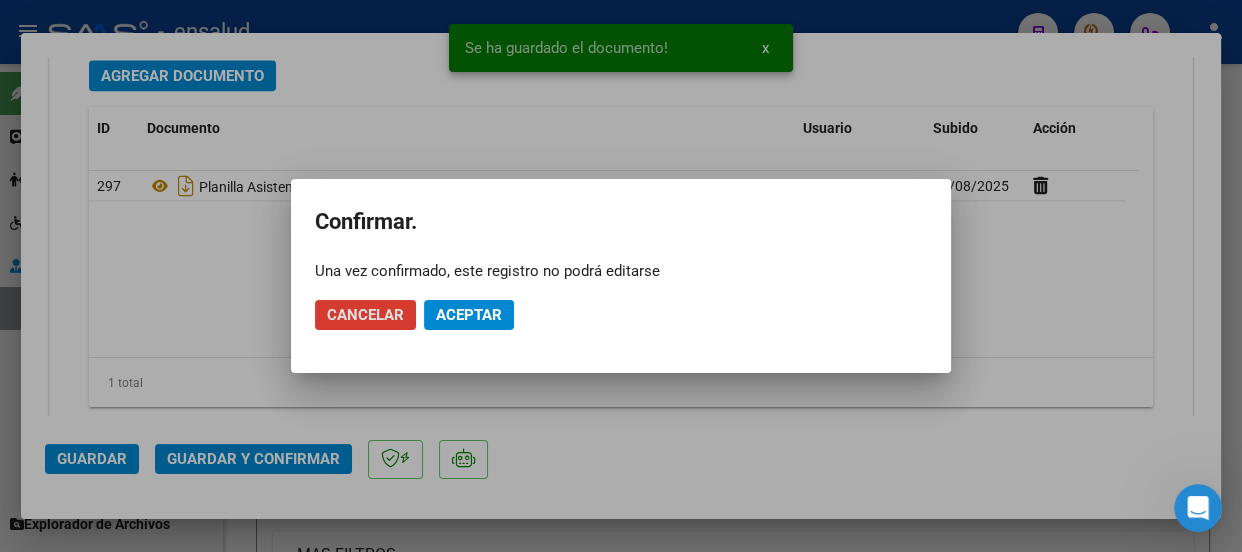 click on "Cancelar" 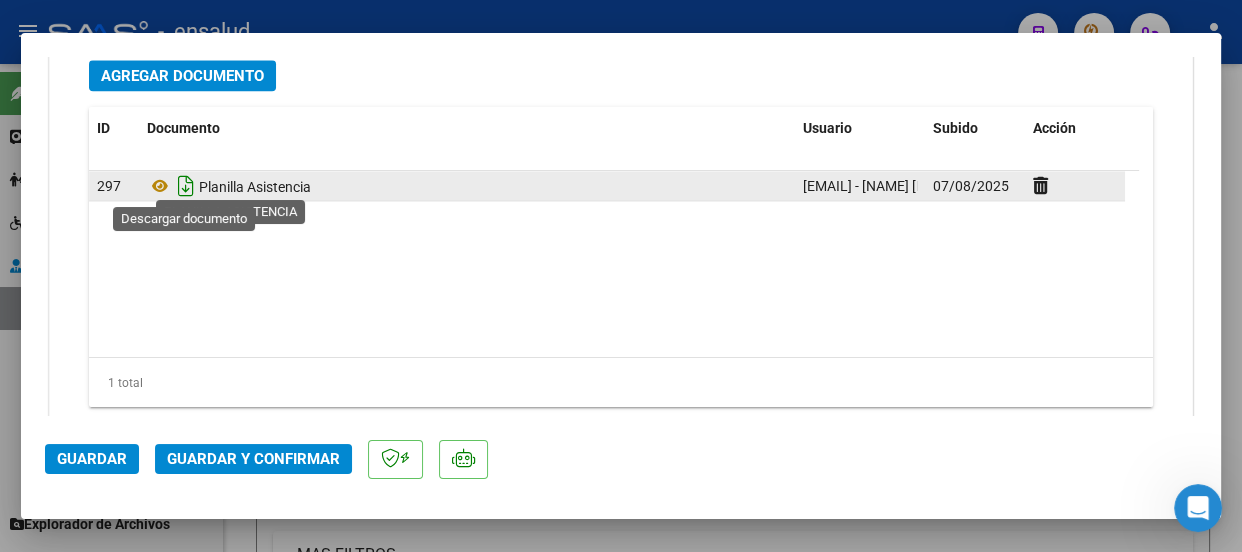 click 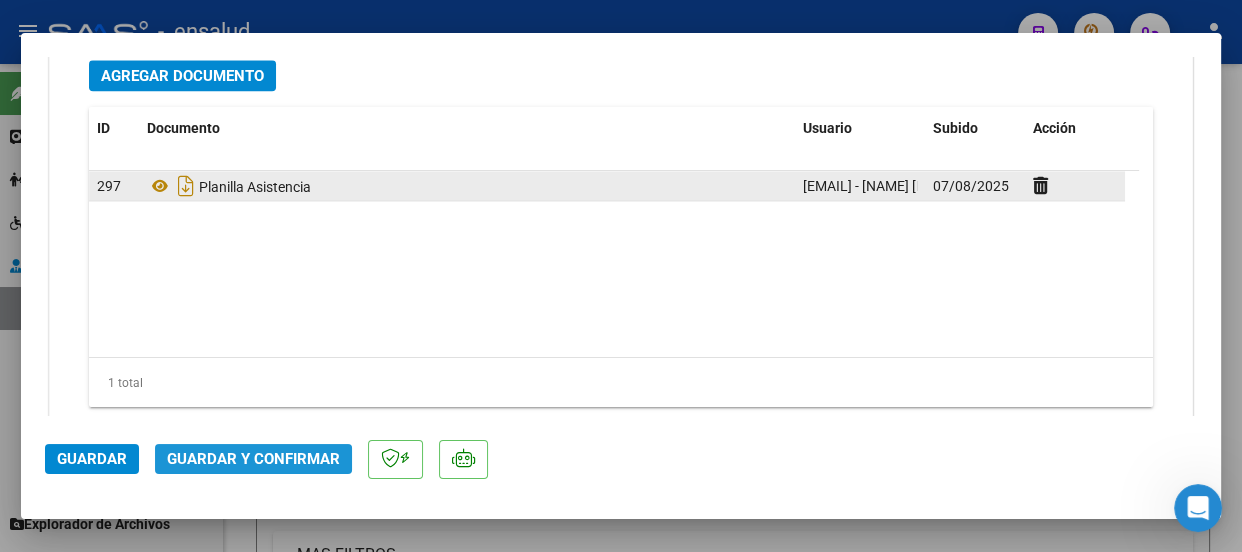 click on "Guardar y Confirmar" 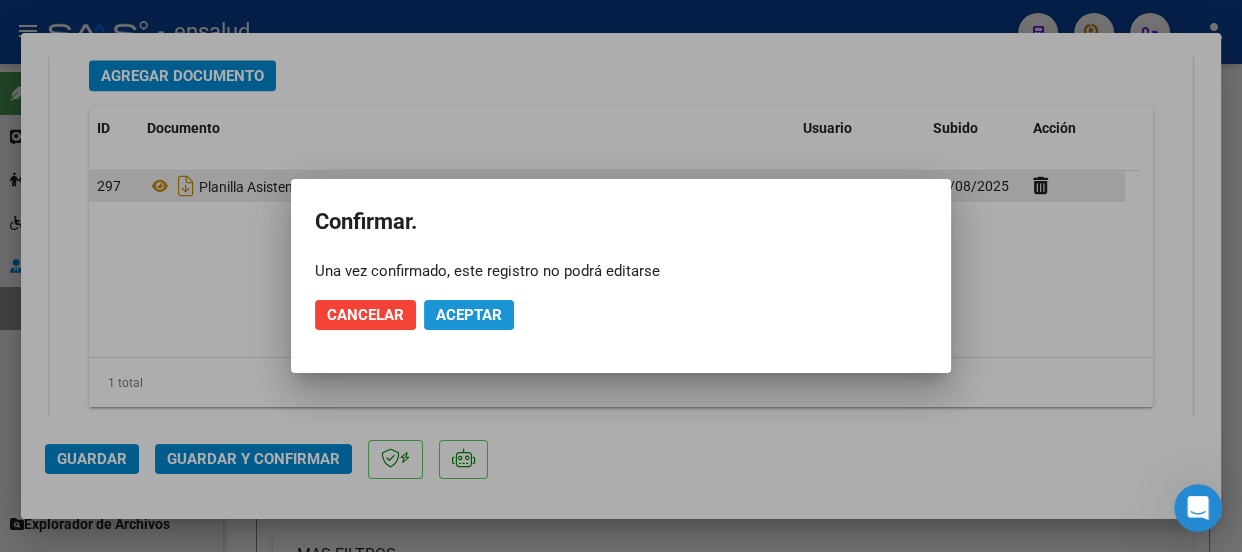 click on "Aceptar" 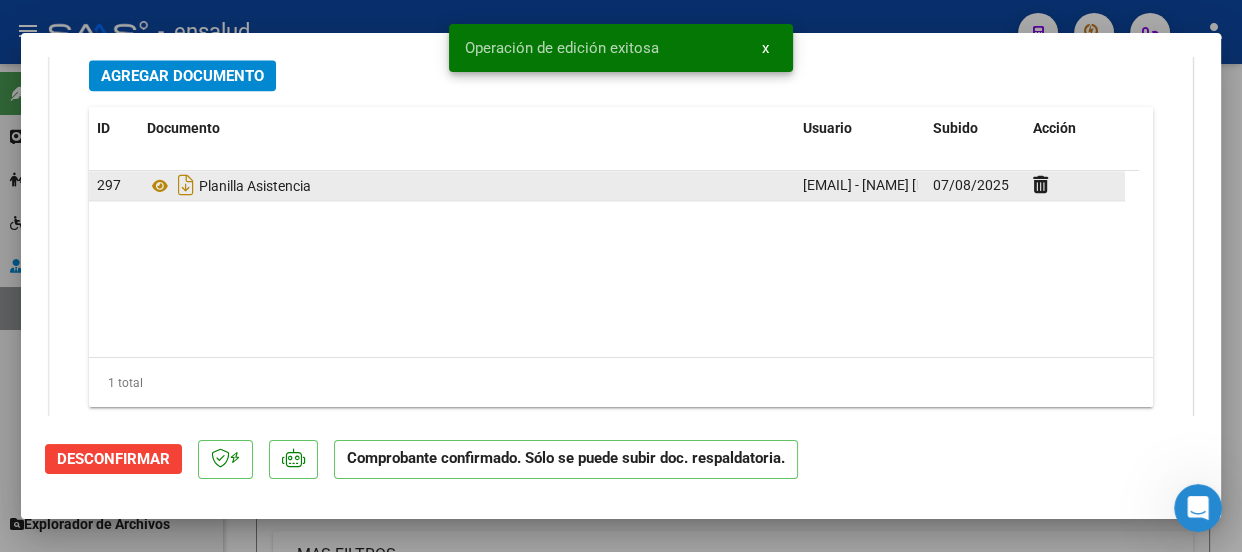 click on "x" at bounding box center [765, 48] 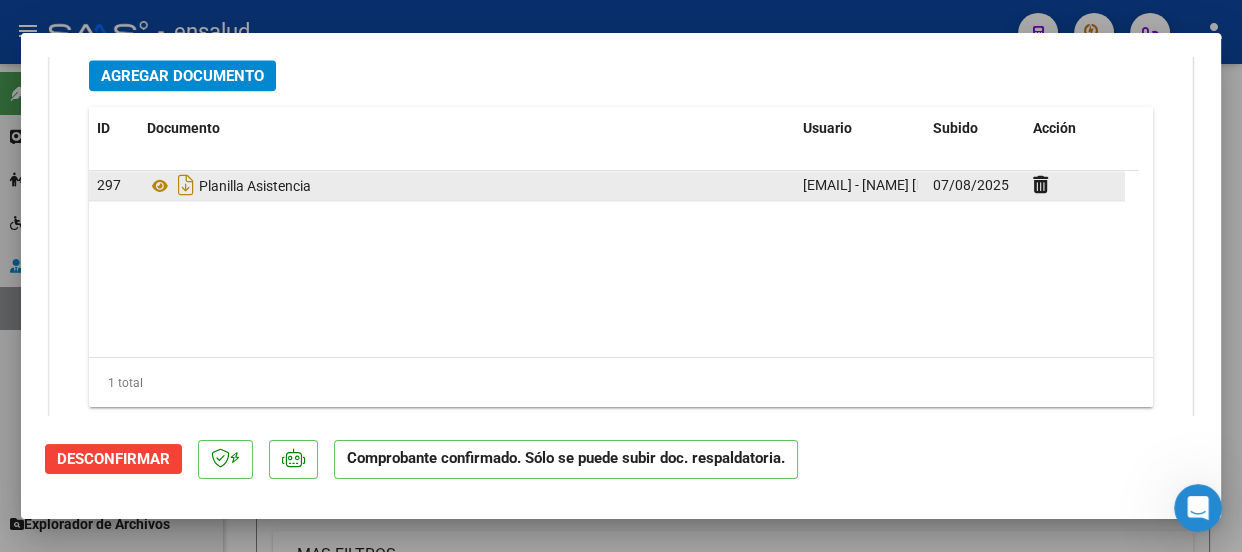 click at bounding box center [621, 276] 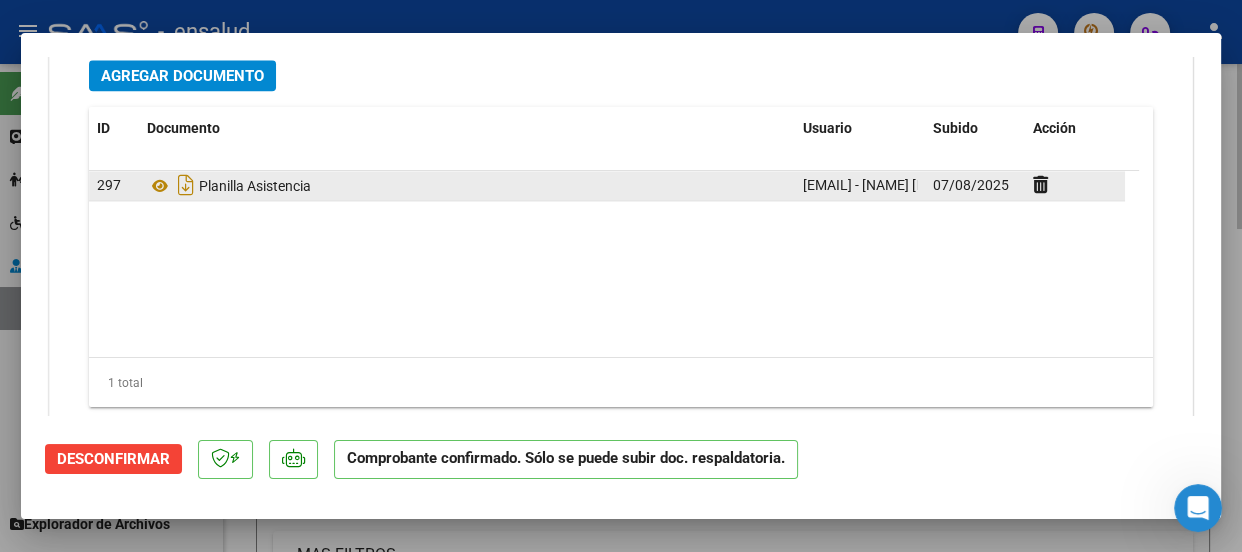 type 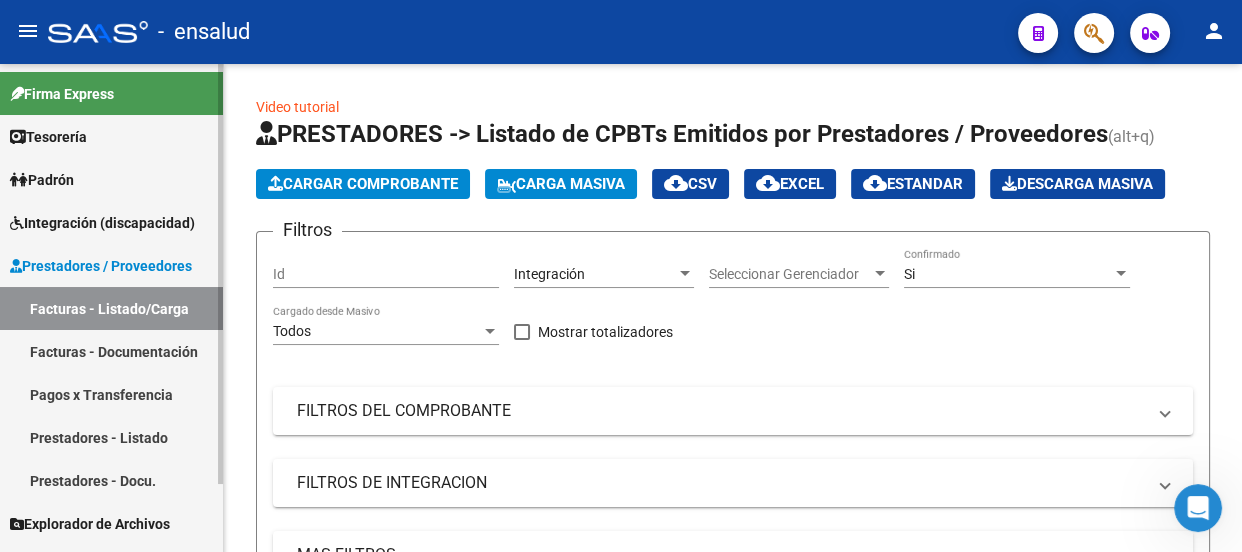 click on "Padrón" at bounding box center [42, 180] 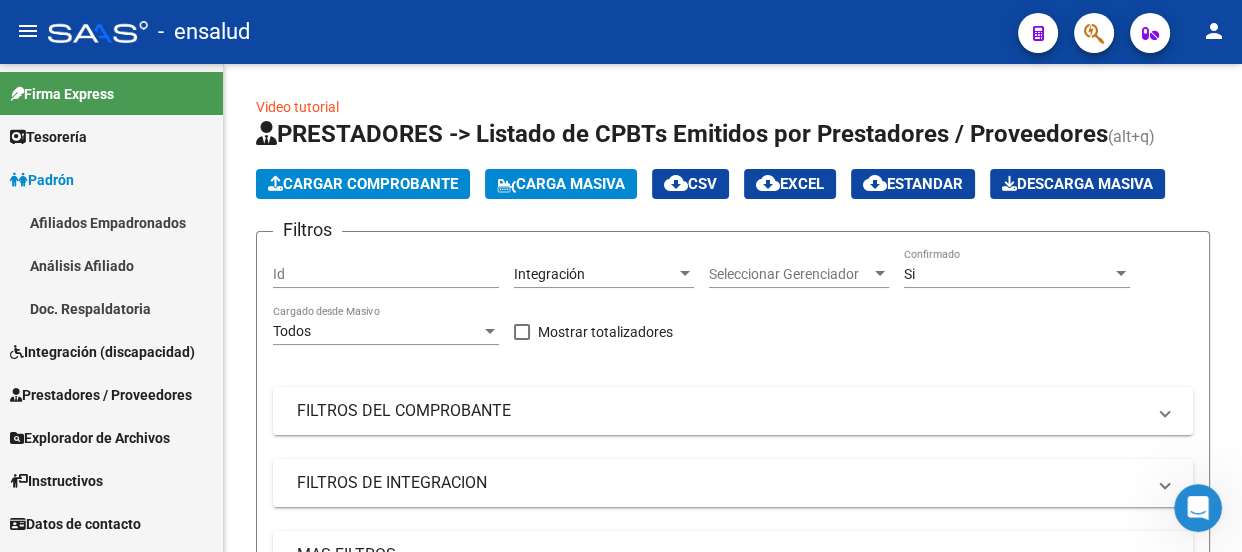 click on "Integración (discapacidad)" at bounding box center (102, 352) 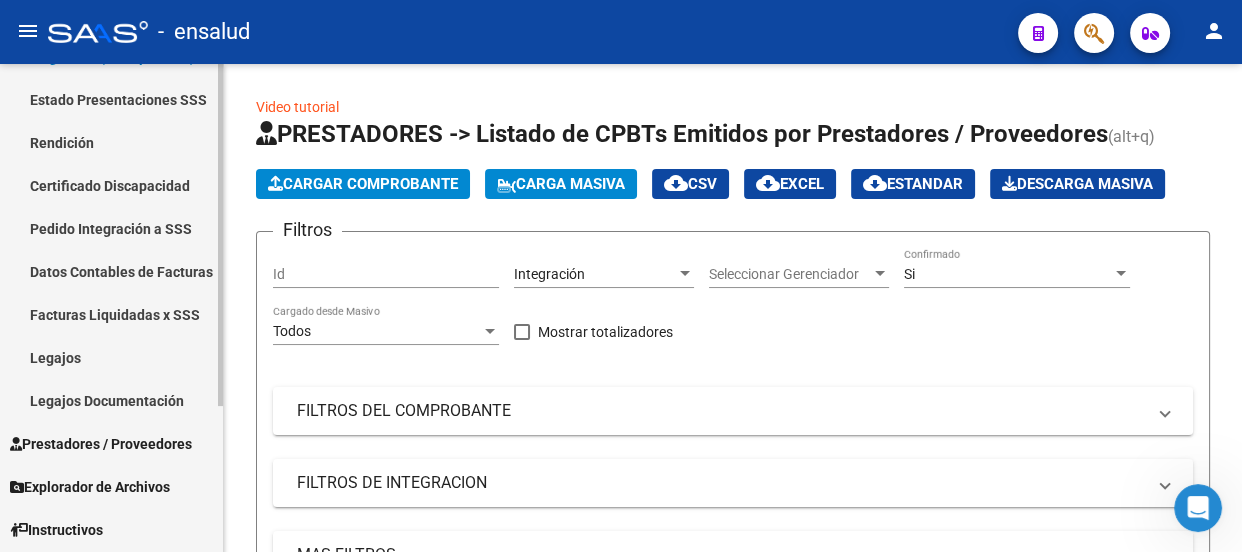scroll, scrollTop: 181, scrollLeft: 0, axis: vertical 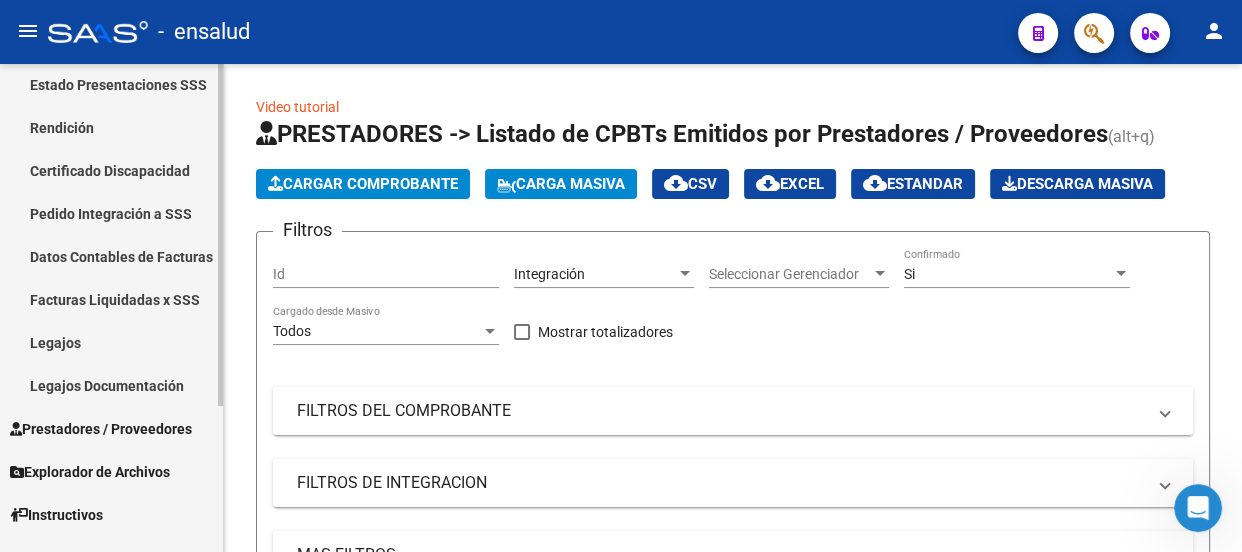 click on "Legajos" at bounding box center [111, 342] 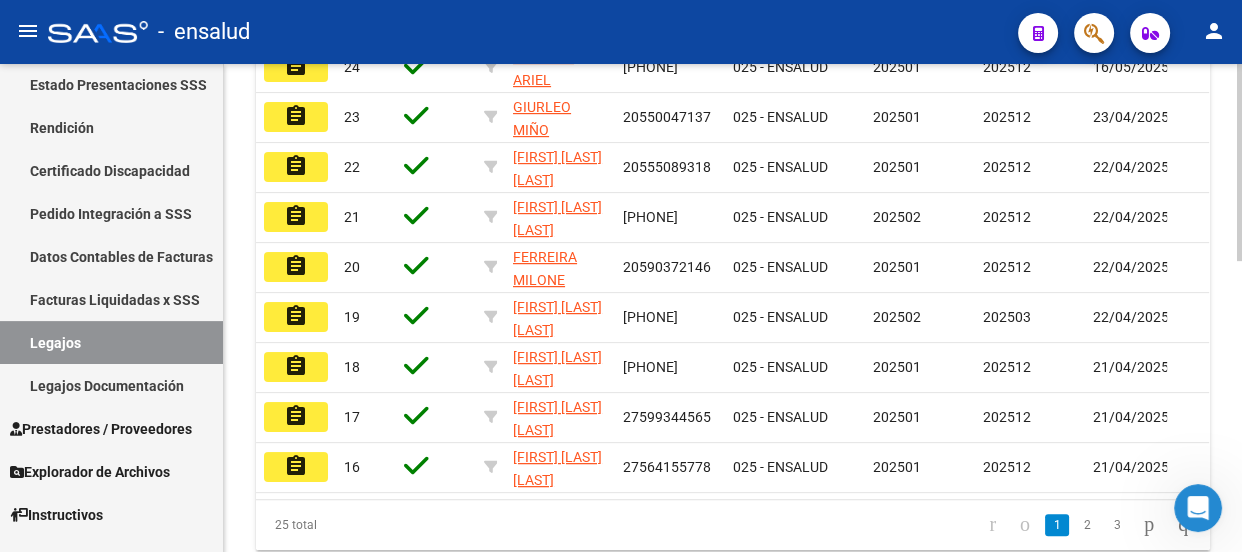 scroll, scrollTop: 673, scrollLeft: 0, axis: vertical 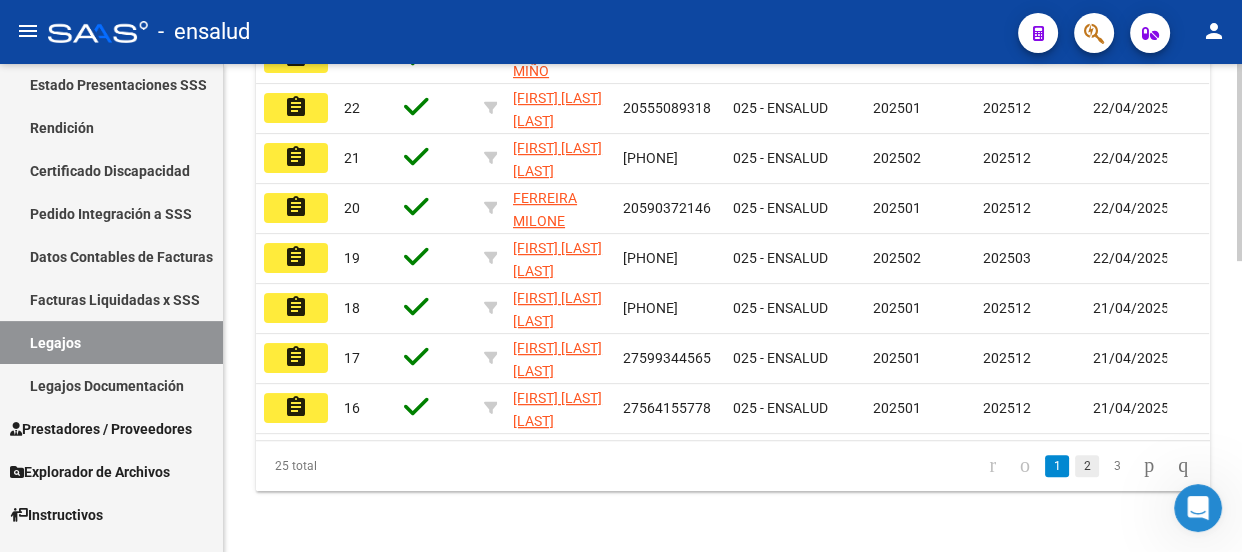 click on "2" 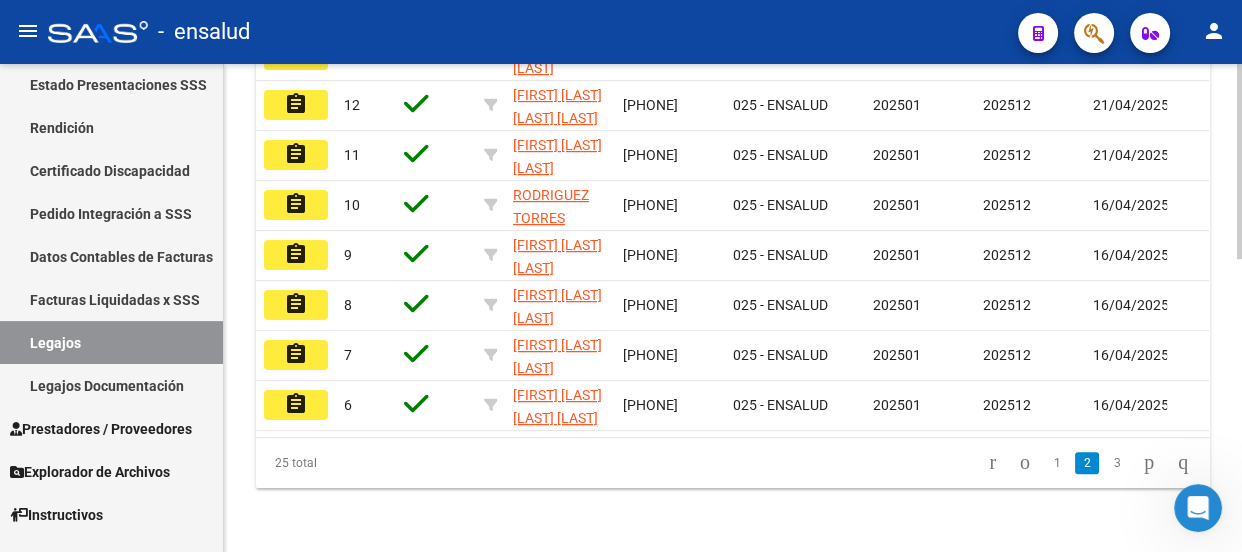 scroll, scrollTop: 684, scrollLeft: 0, axis: vertical 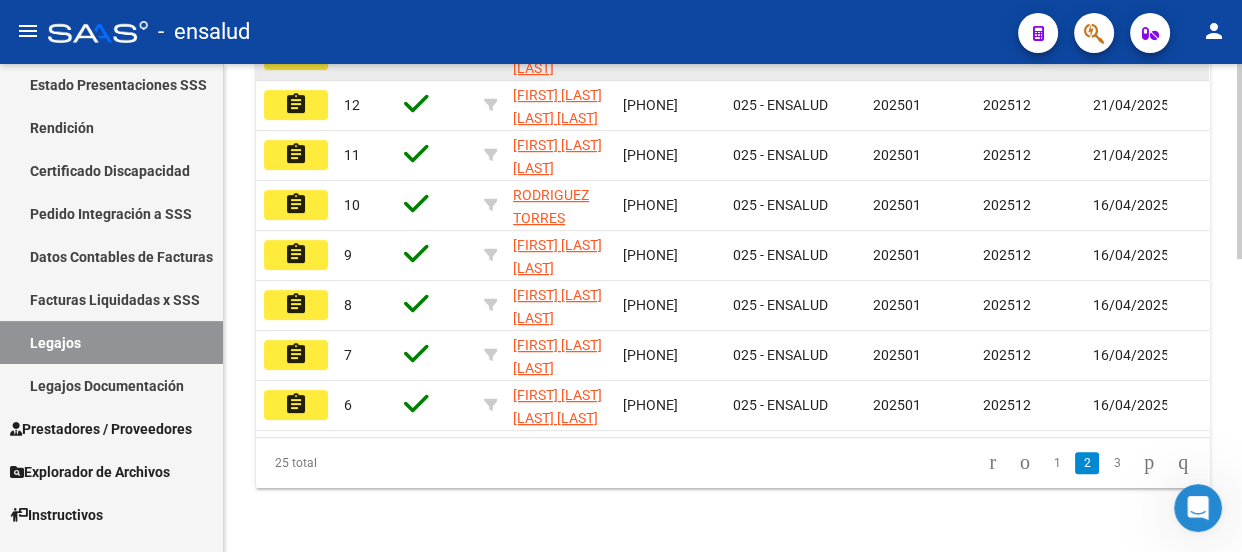 click on "assignment" 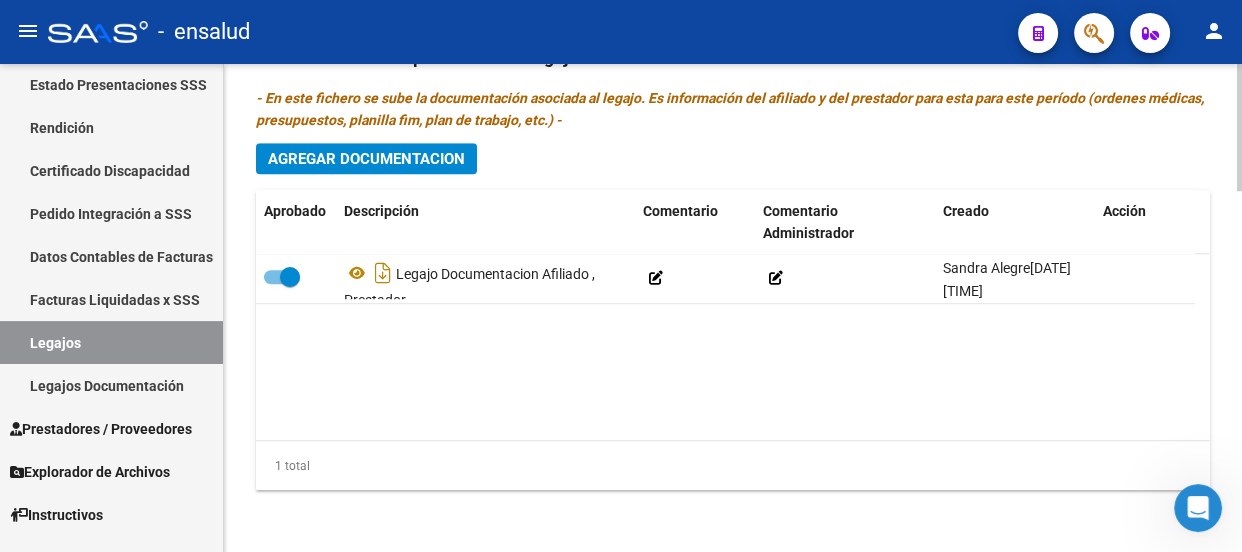 scroll, scrollTop: 1390, scrollLeft: 0, axis: vertical 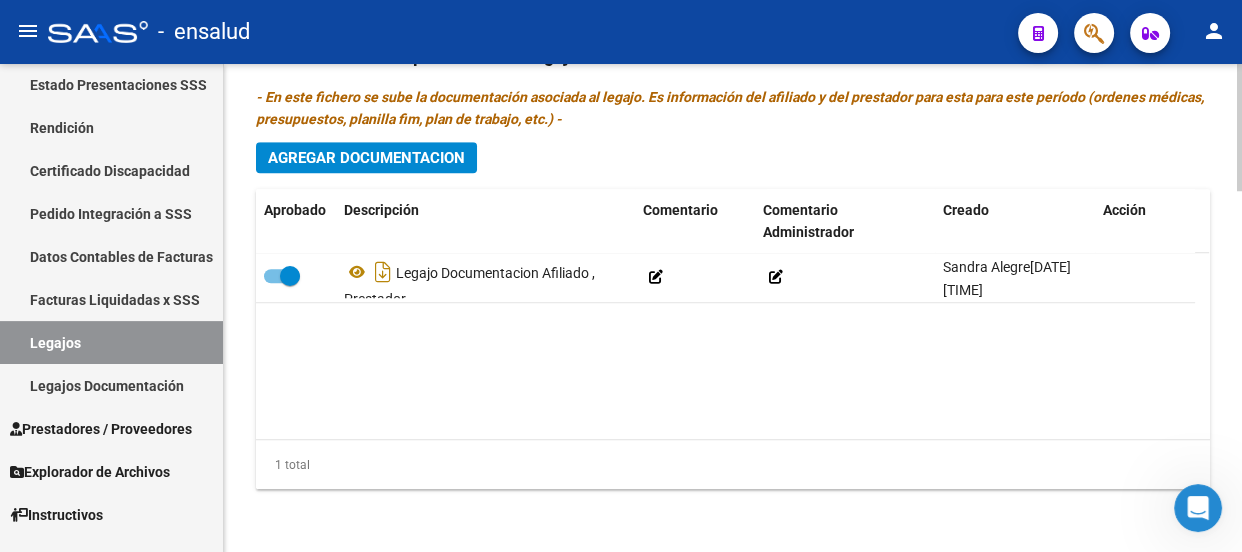 click on "Agregar Documentacion" 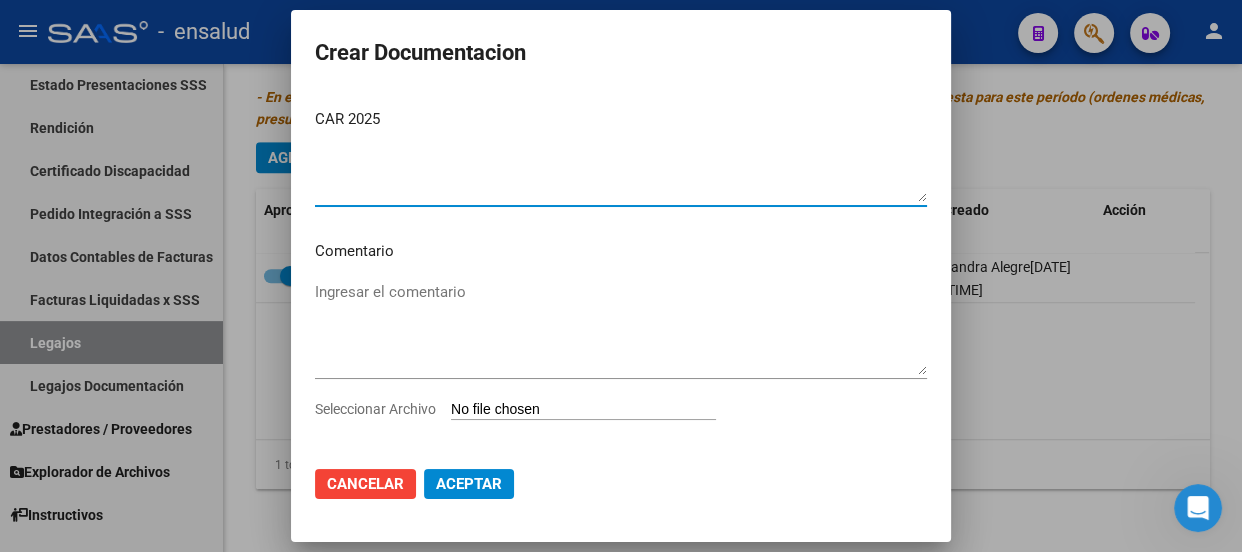 scroll, scrollTop: 58, scrollLeft: 0, axis: vertical 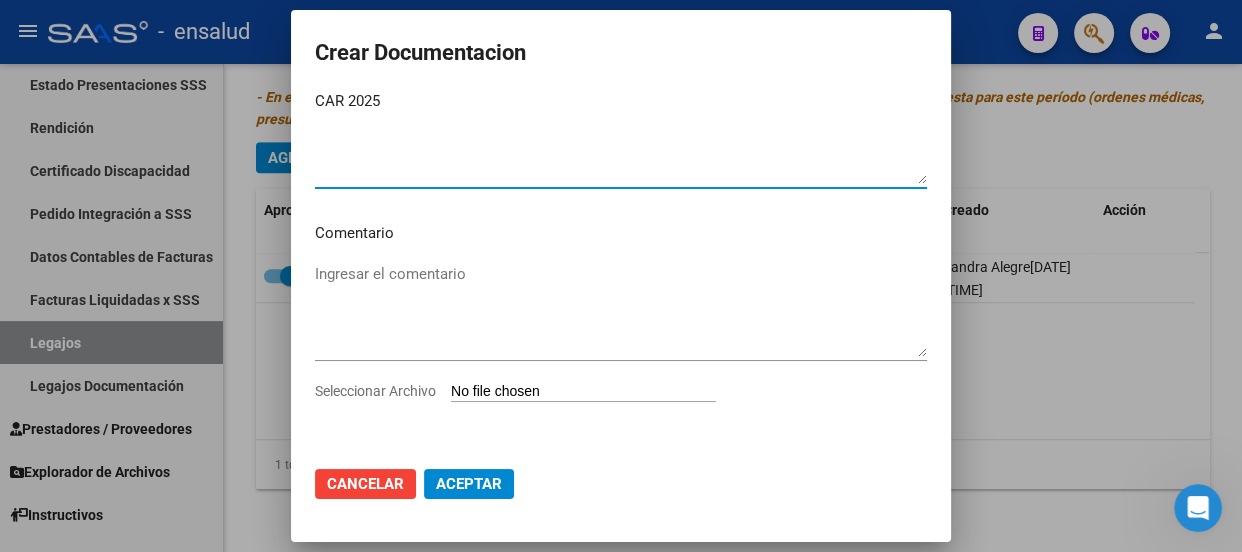 type on "CAR 2025" 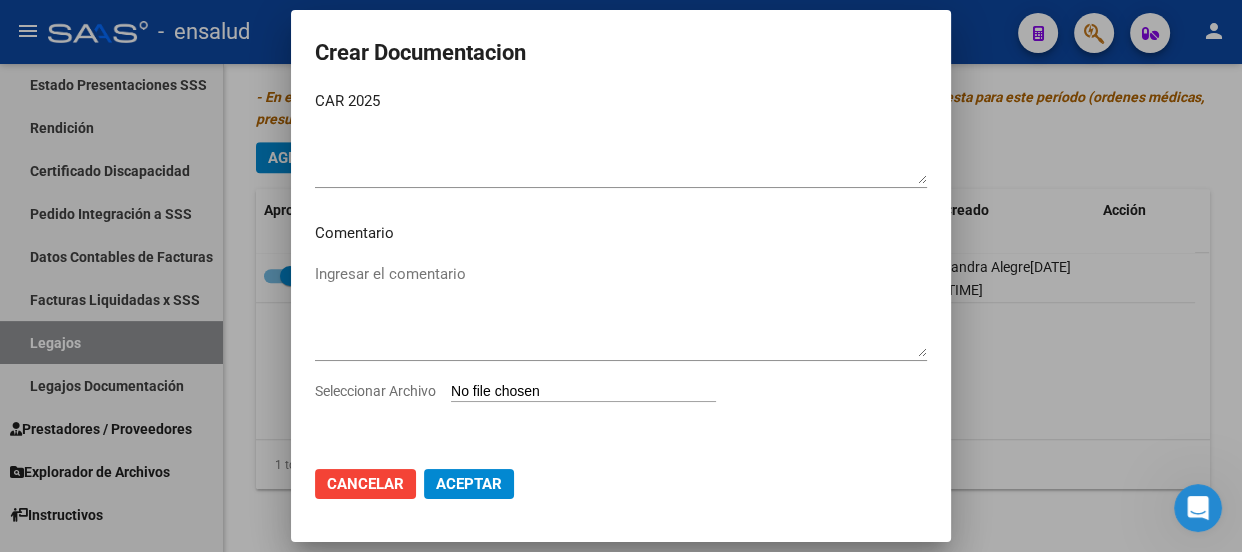 click on "Seleccionar Archivo" at bounding box center [583, 392] 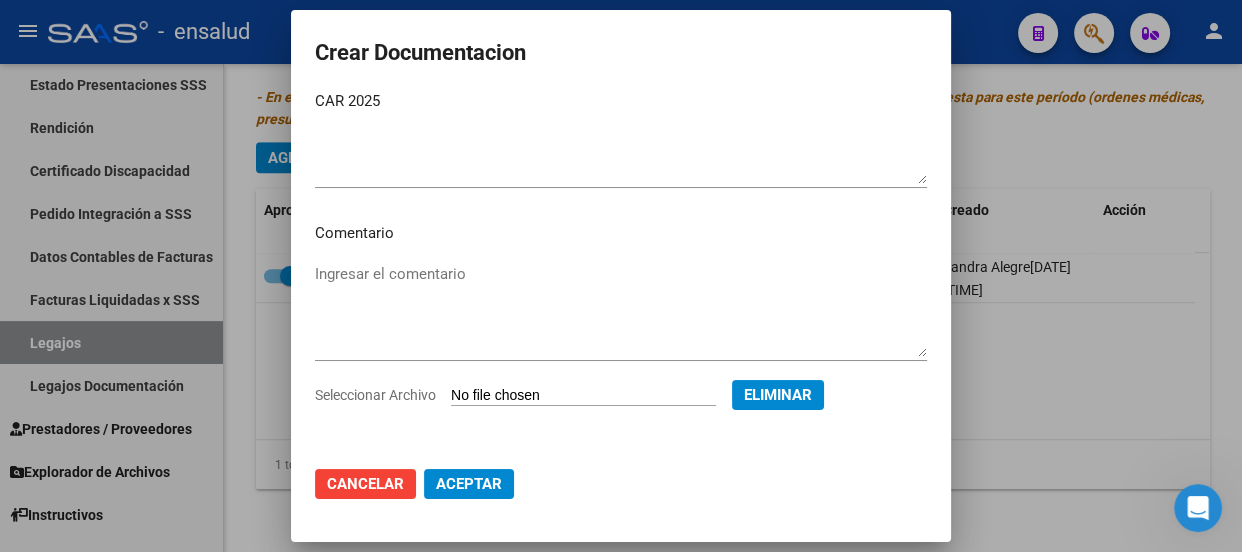 click on "Aceptar" 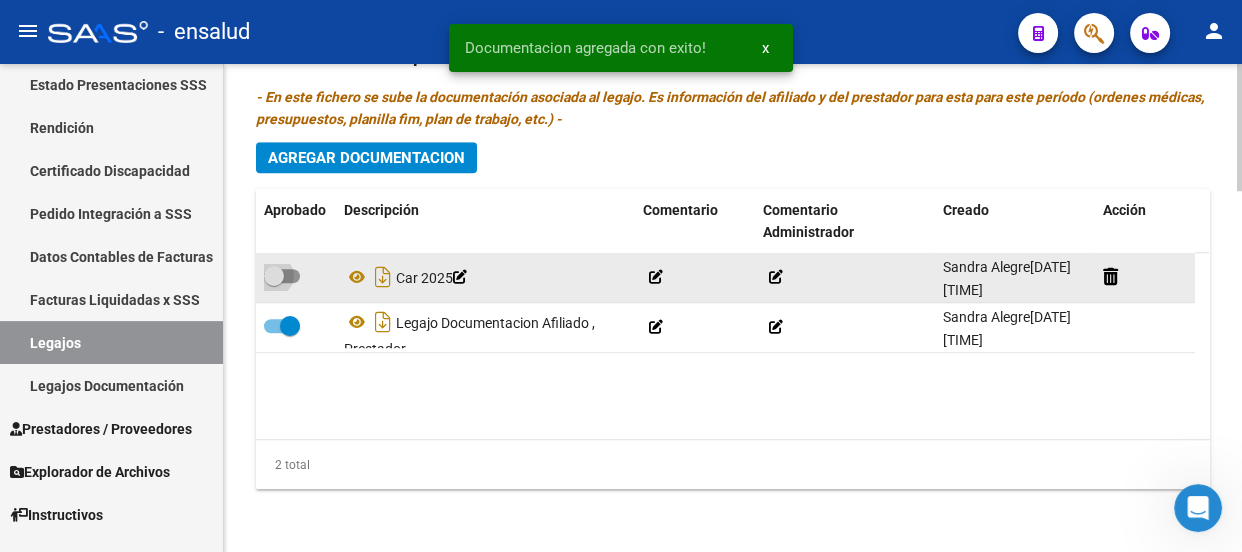 click at bounding box center (282, 276) 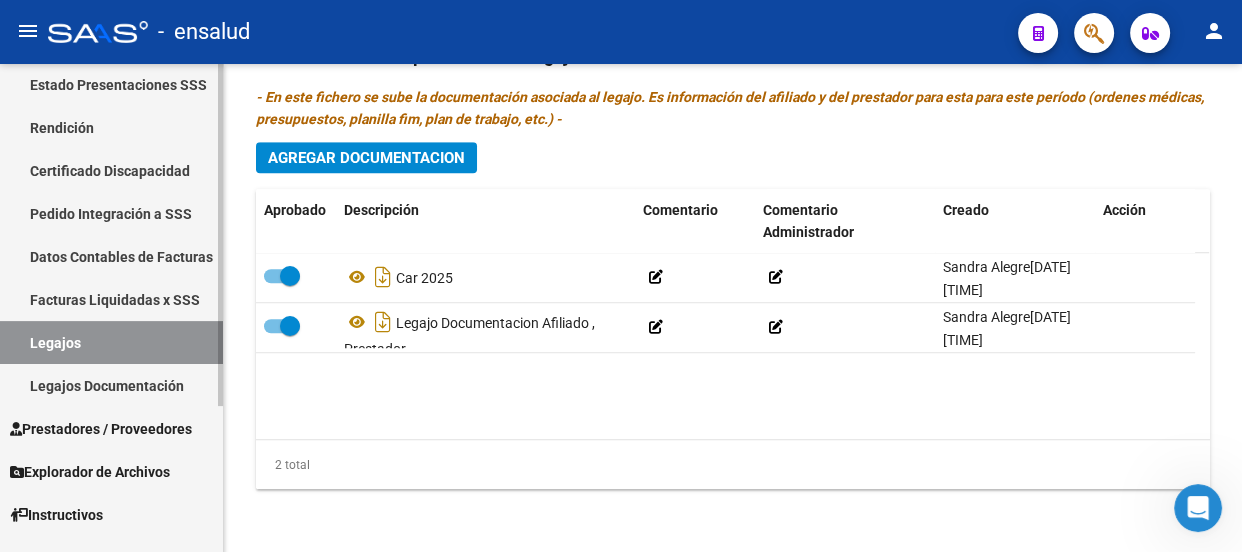 click on "Prestadores / Proveedores" at bounding box center (101, 429) 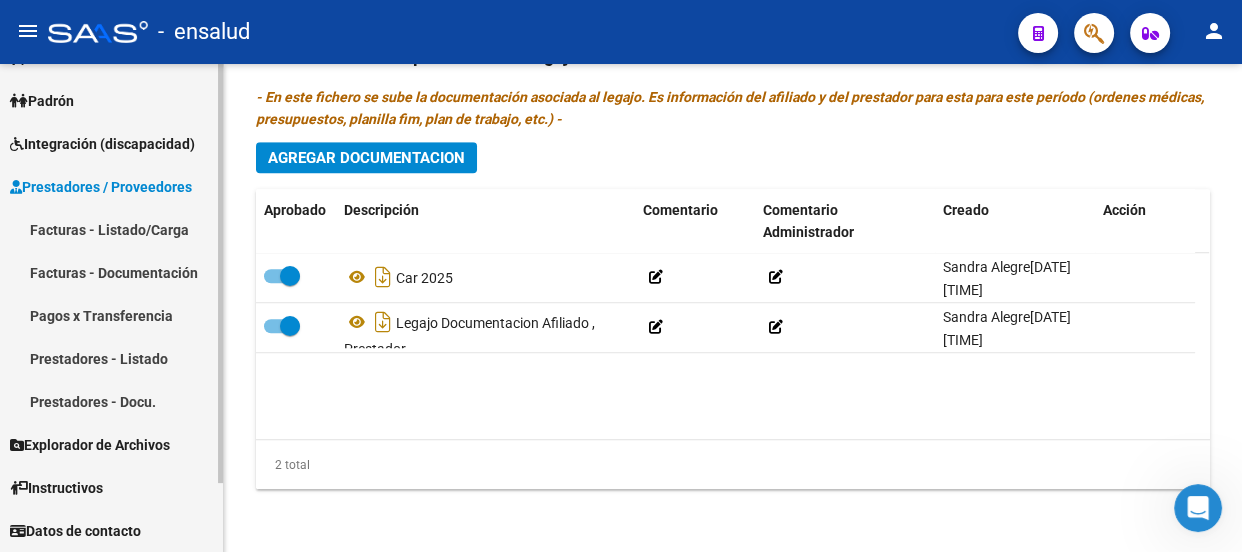 scroll, scrollTop: 79, scrollLeft: 0, axis: vertical 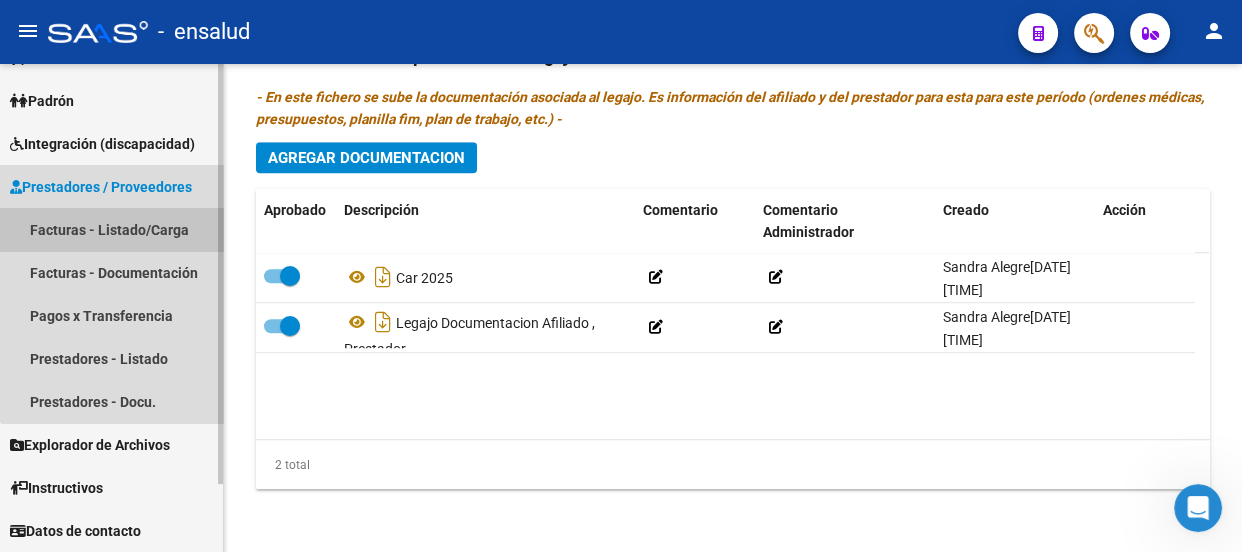click on "Facturas - Listado/Carga" at bounding box center [111, 229] 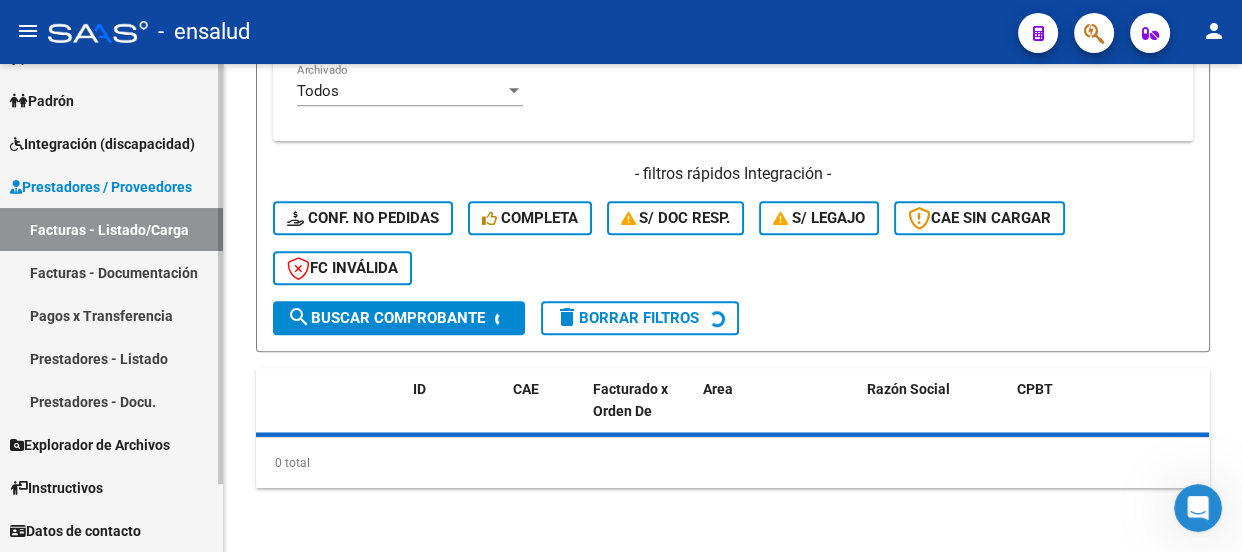 scroll, scrollTop: 0, scrollLeft: 0, axis: both 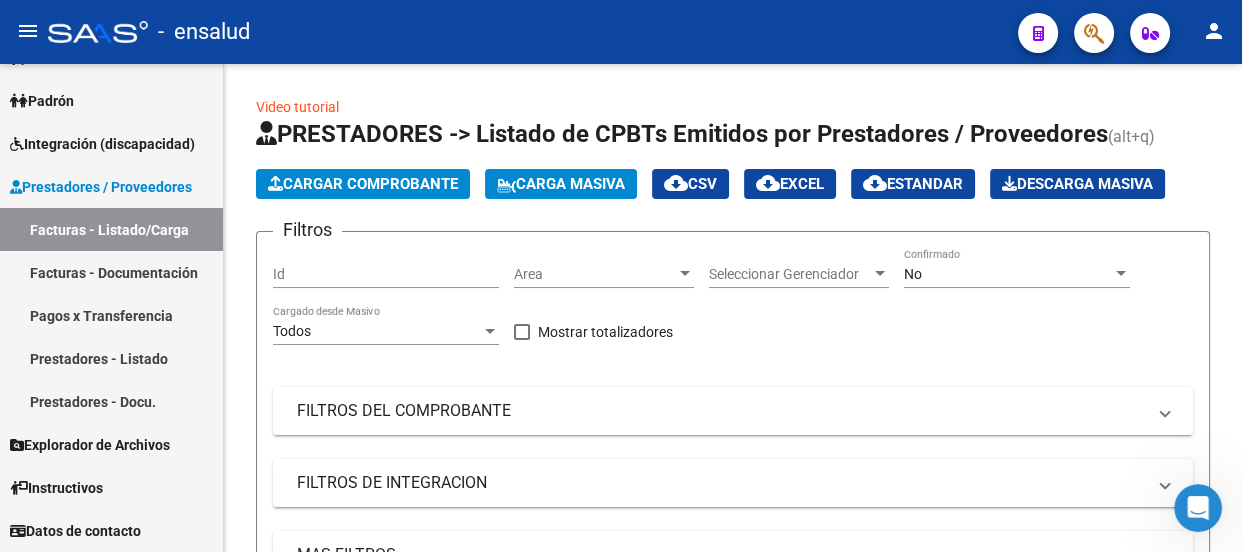 click 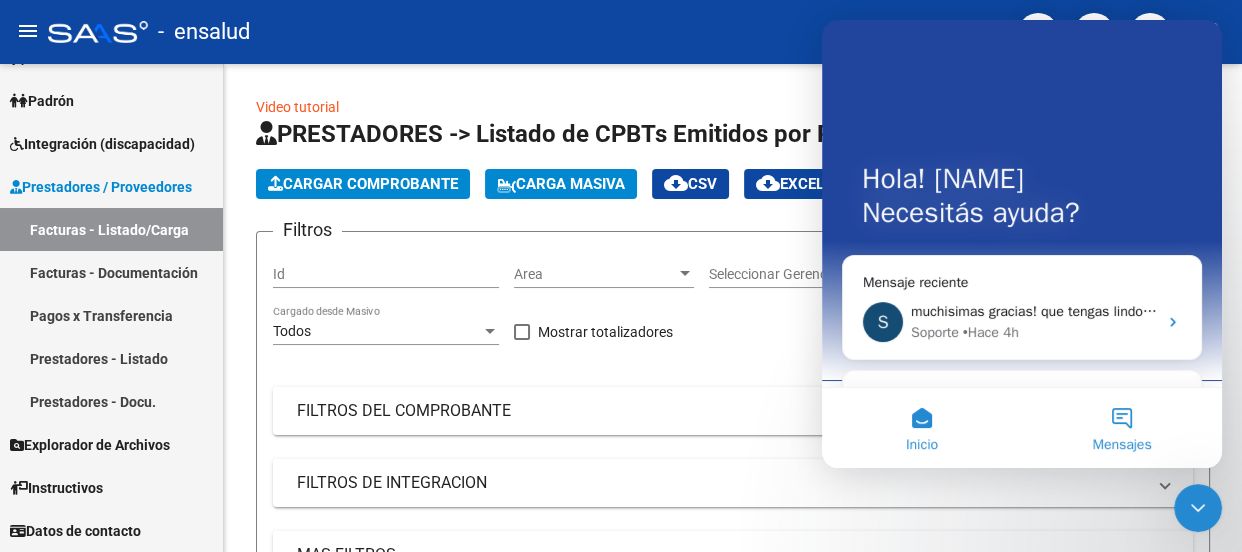 click on "Mensajes" at bounding box center [1122, 428] 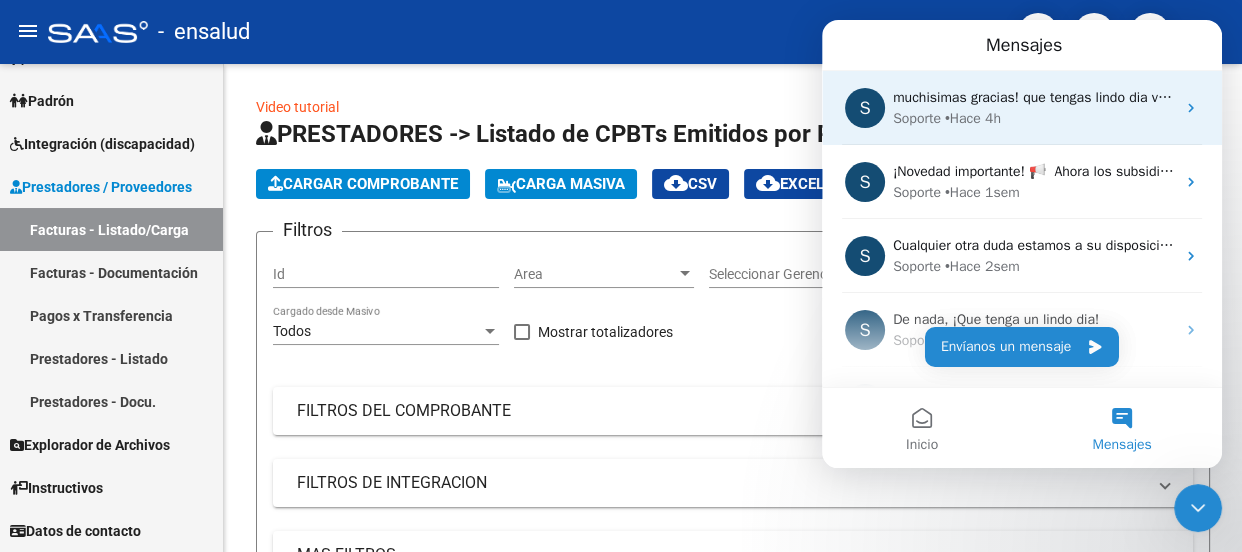 click on "muchisimas gracias! que tengas lindo dia vos tambien" at bounding box center [1059, 97] 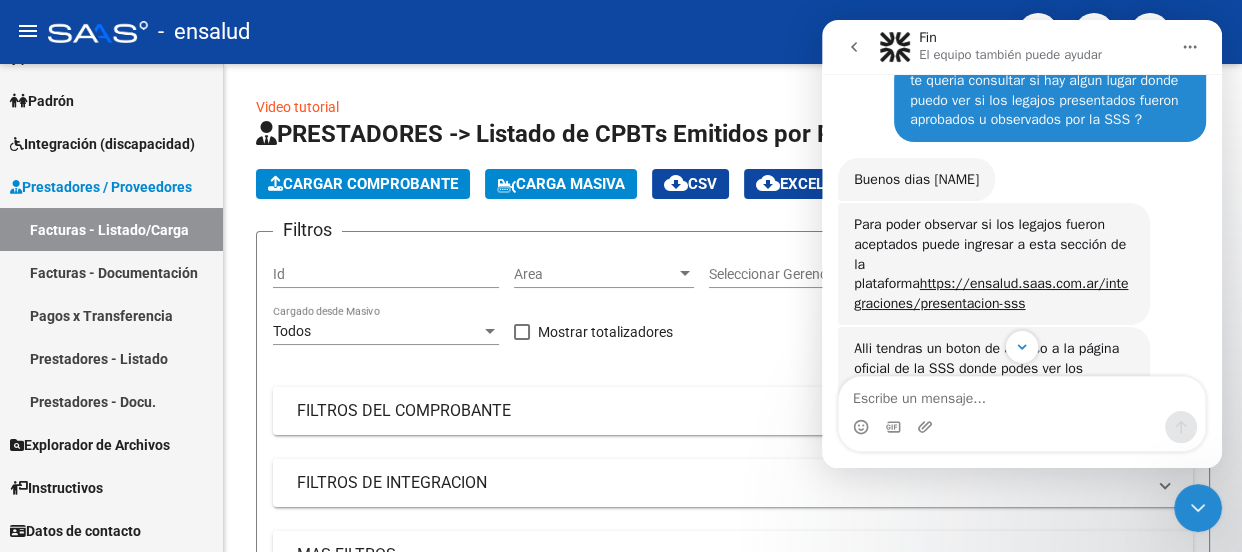 scroll, scrollTop: 2489, scrollLeft: 0, axis: vertical 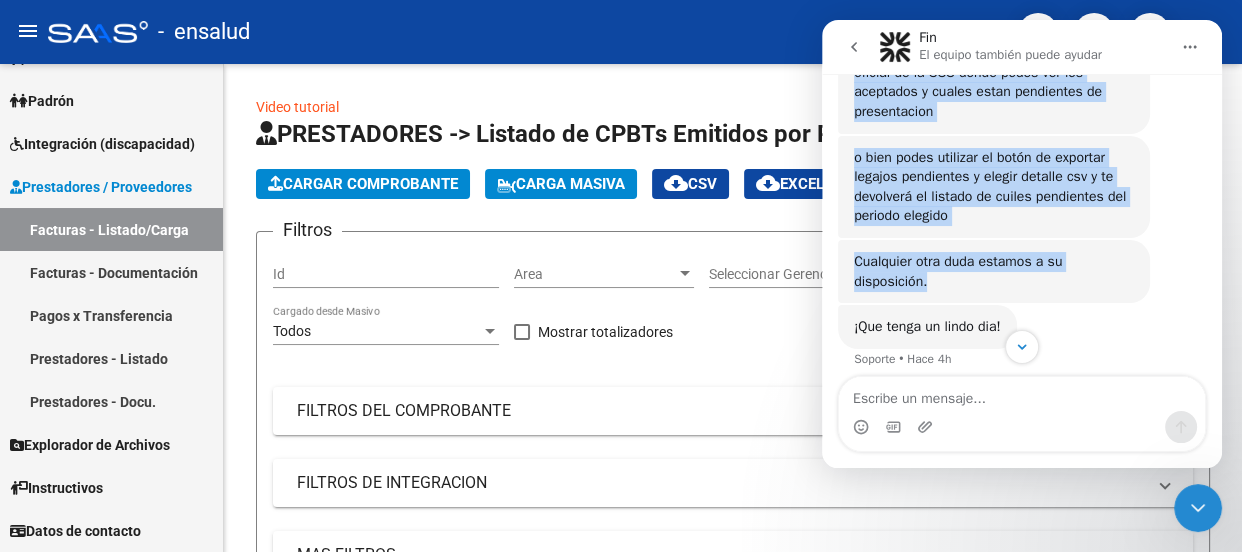 drag, startPoint x: 848, startPoint y: 148, endPoint x: 1082, endPoint y: 289, distance: 273.19772 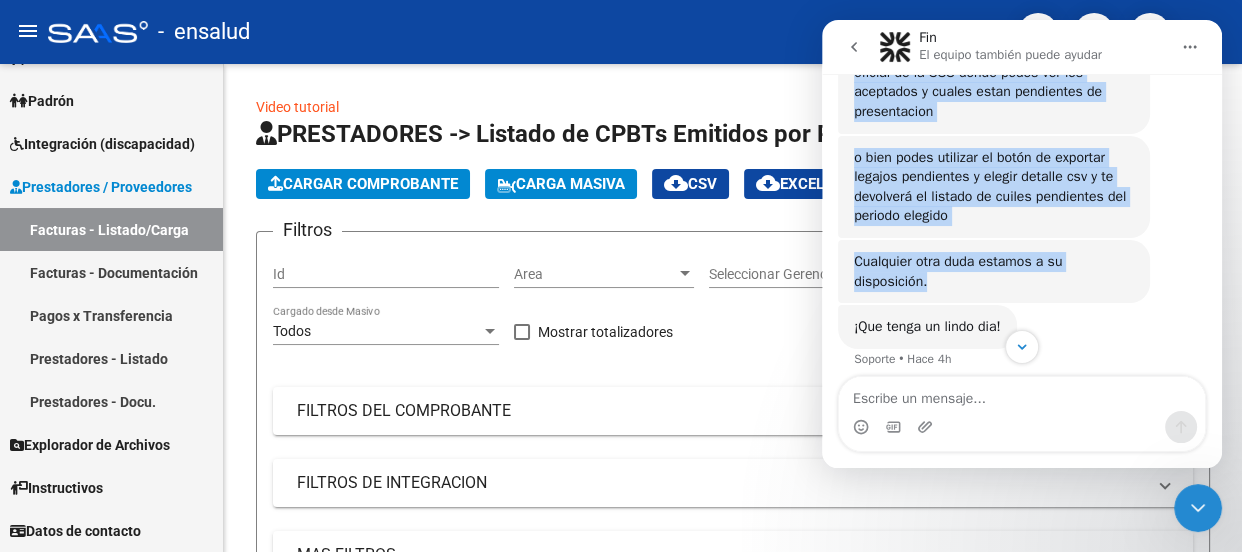 copy on "Buenos dias [NAME] Soporte    •   Hace 4h Para poder observar si los legajos fueron aceptados puede ingresar a esta sección de la plataforma  https://ensalud.saas.com.ar/integraciones/presentacion-sss Soporte    •   Hace 4h Alli tendras un boton de acceso a la página oficial de la SSS donde podes ver los aceptados y cuales estan pendientes de presentacion Soporte    •   Hace 4h o bien podes utilizar el botón de exportar legajos pendientes y elegir detalle csv y te devolverá el listado de cuiles pendientes del periodo elegido Soporte    •   Hace 4h Cualquier otra duda estamos a su disposición." 